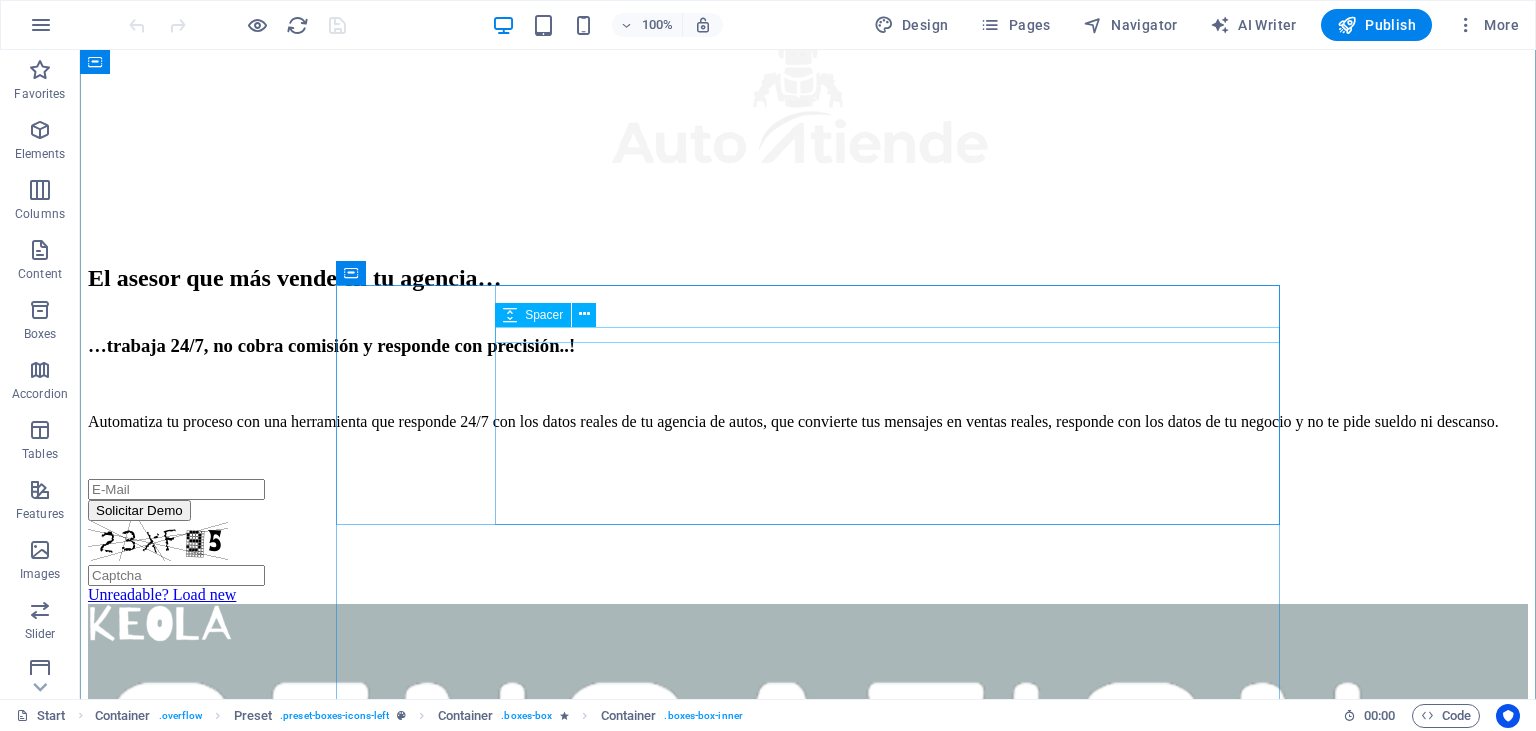 scroll, scrollTop: 1161, scrollLeft: 0, axis: vertical 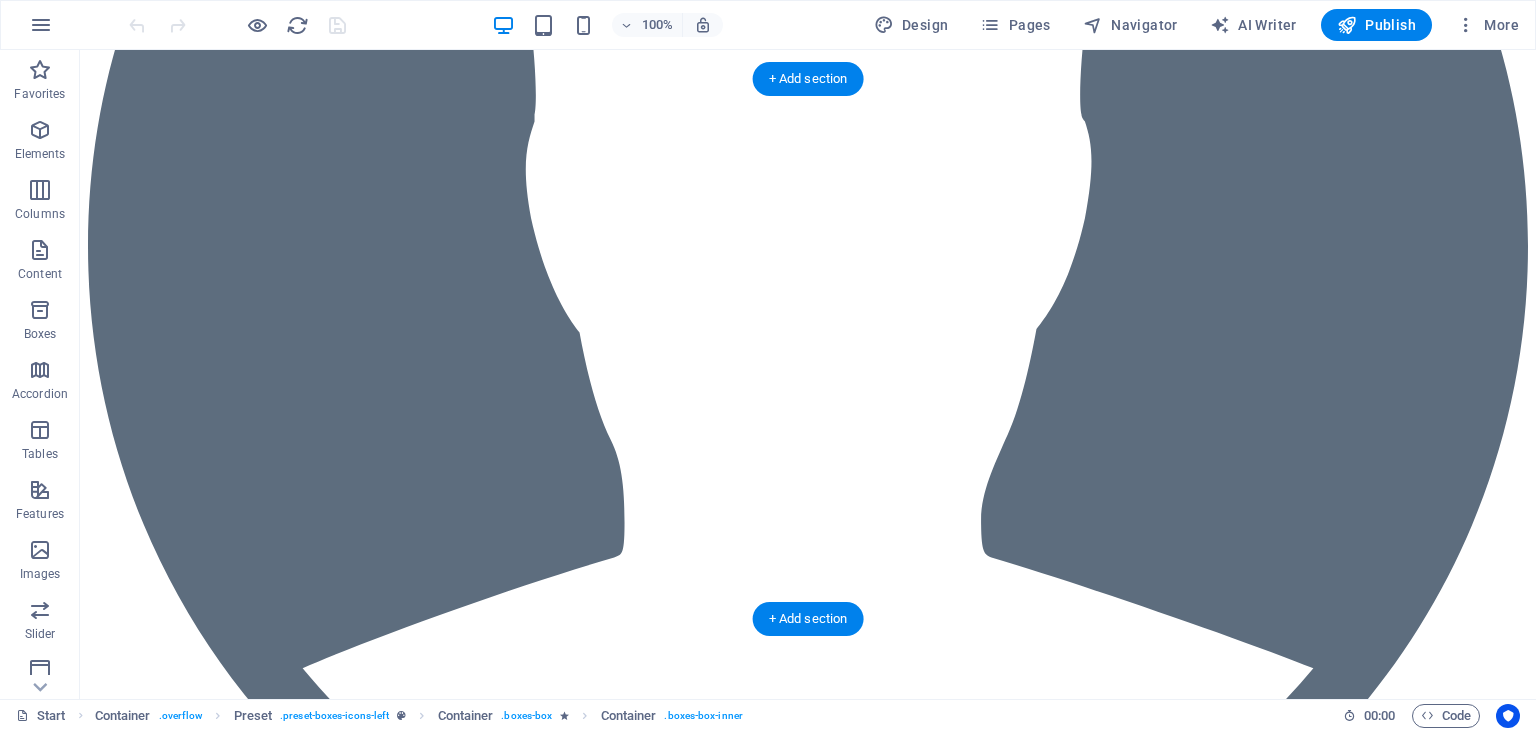 click at bounding box center [808, 7511] 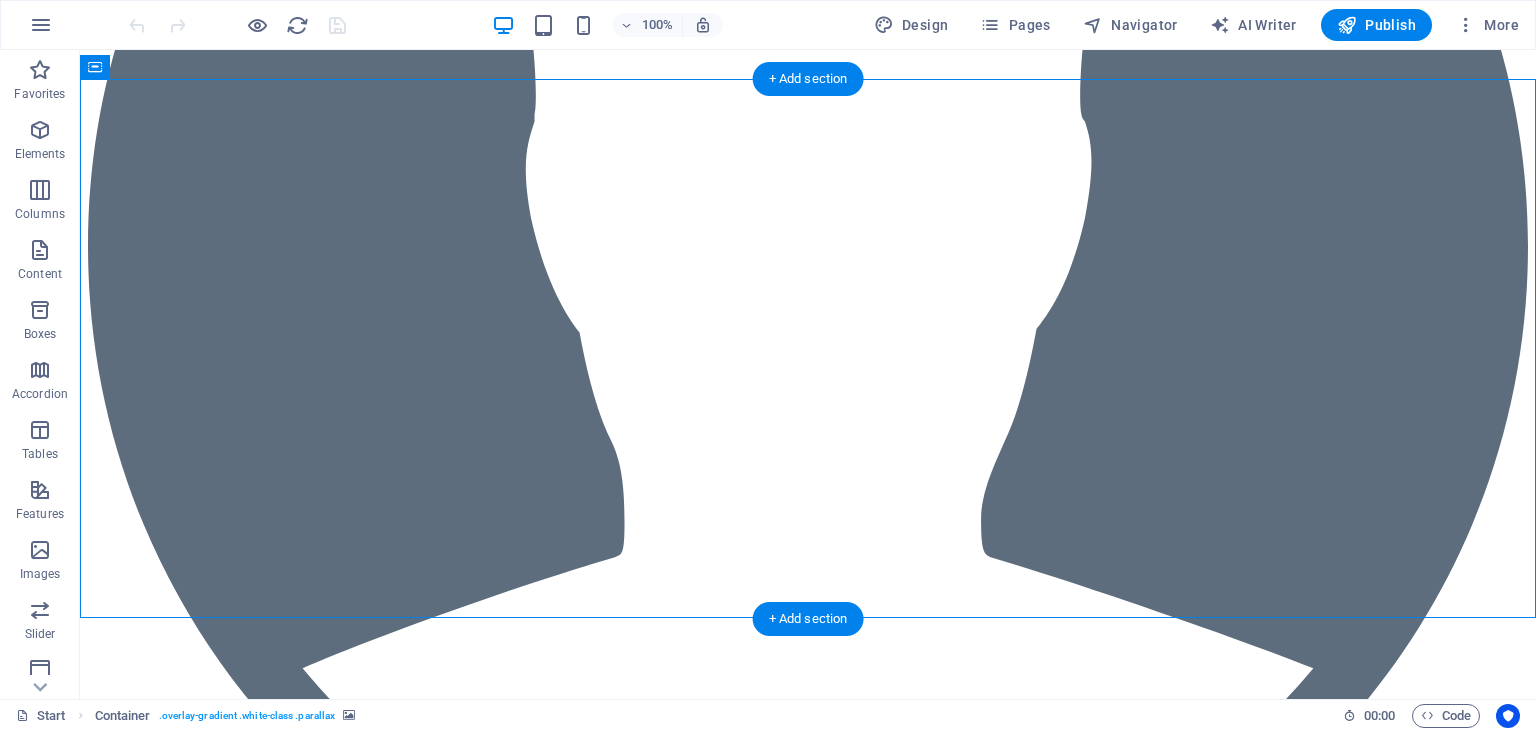 click at bounding box center [808, 7511] 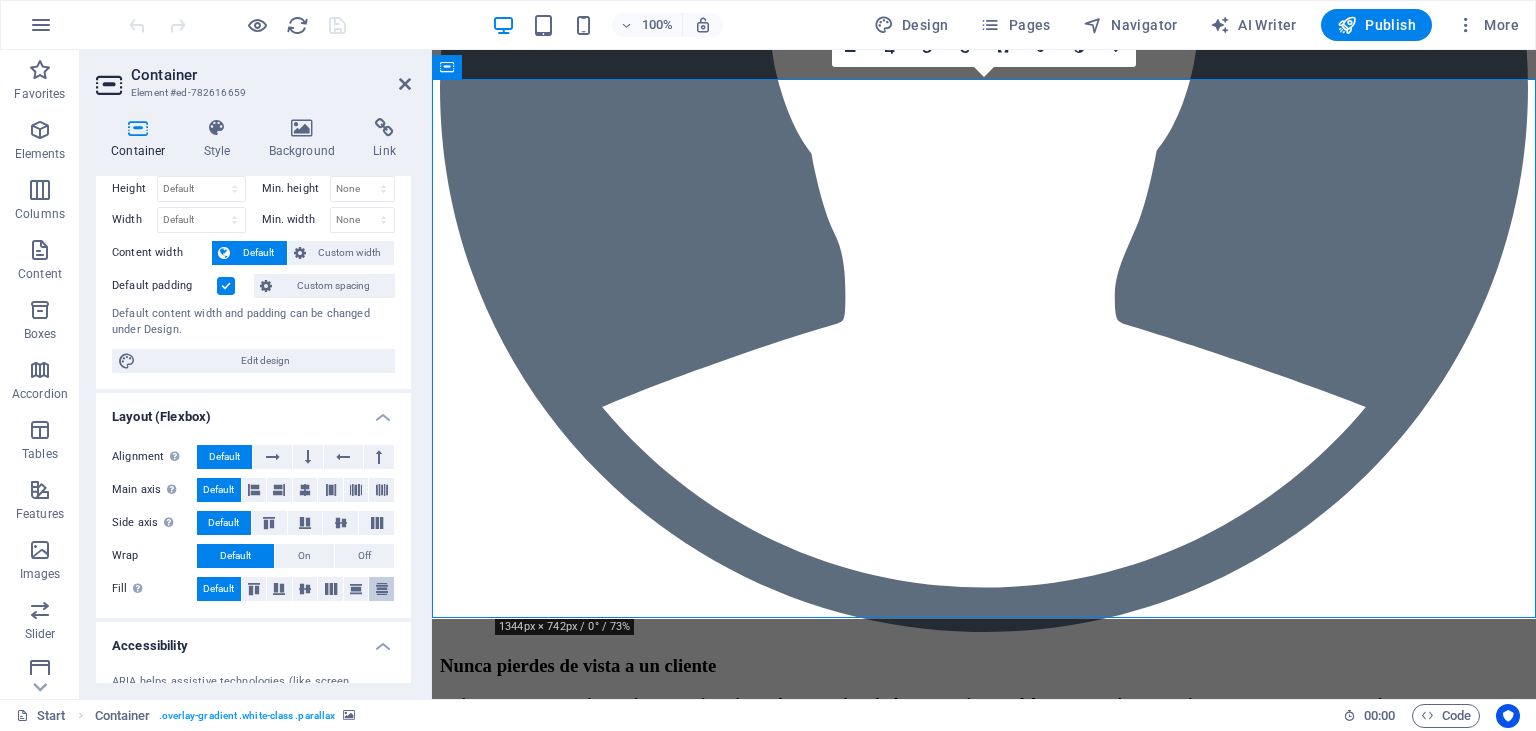 scroll, scrollTop: 0, scrollLeft: 0, axis: both 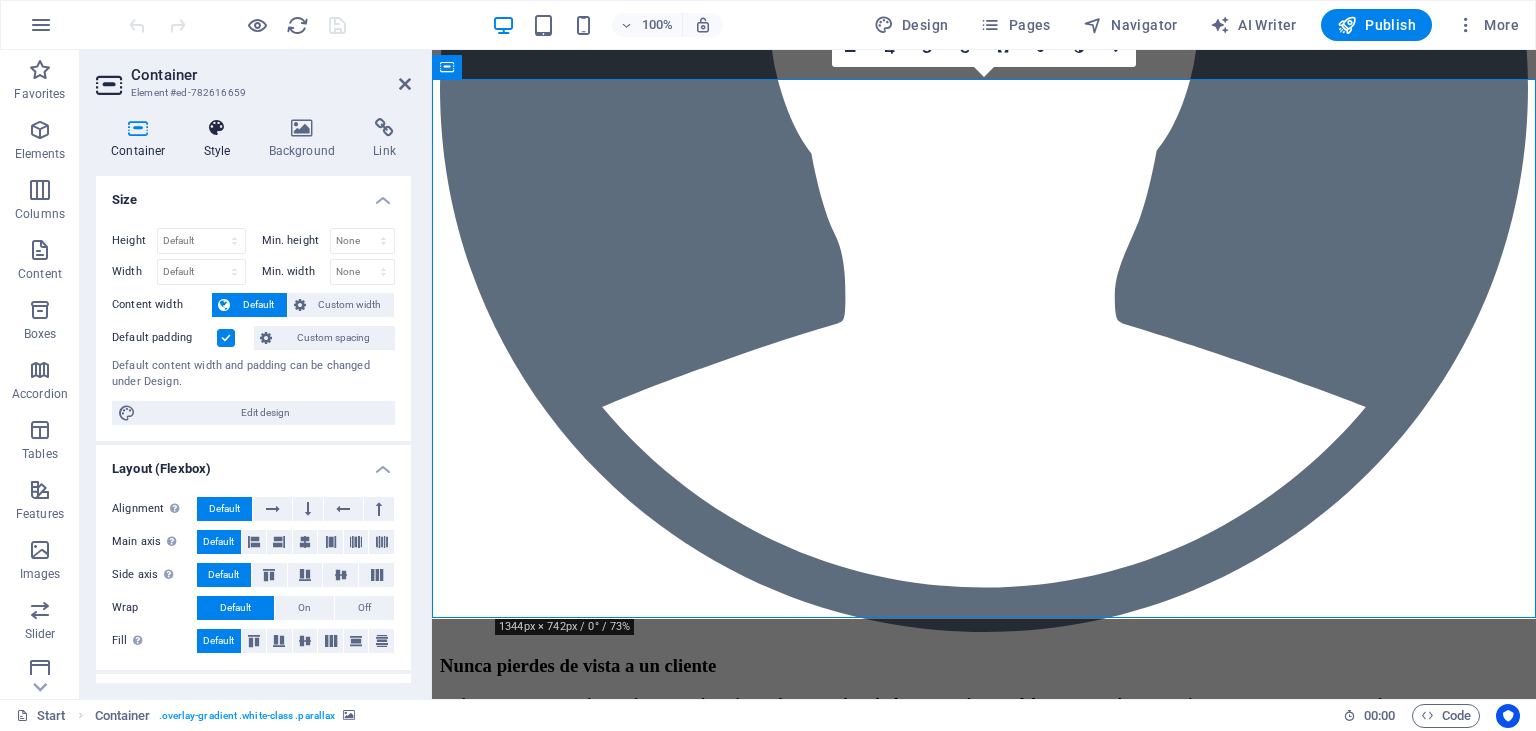 click on "Style" at bounding box center (221, 139) 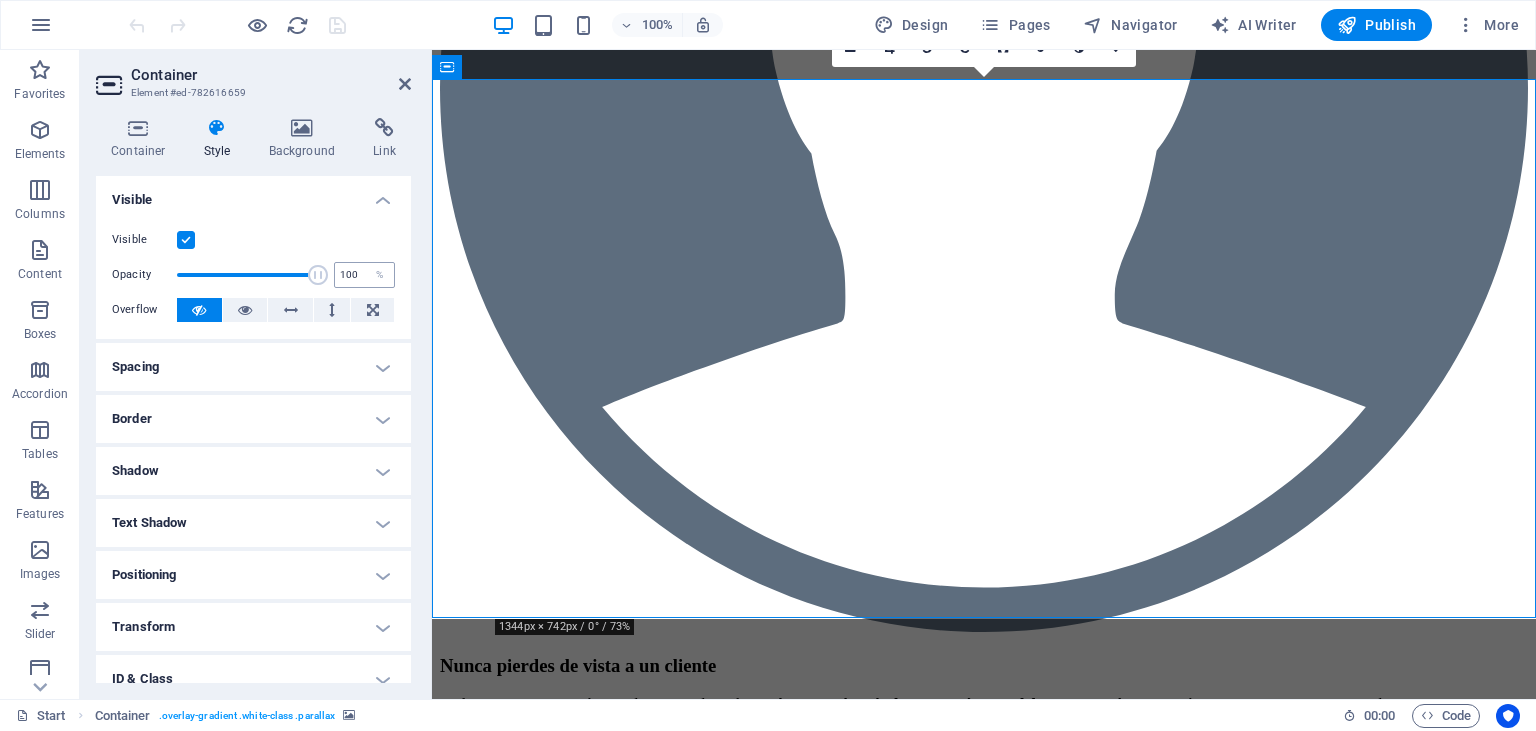 drag, startPoint x: 317, startPoint y: 275, endPoint x: 348, endPoint y: 283, distance: 32.01562 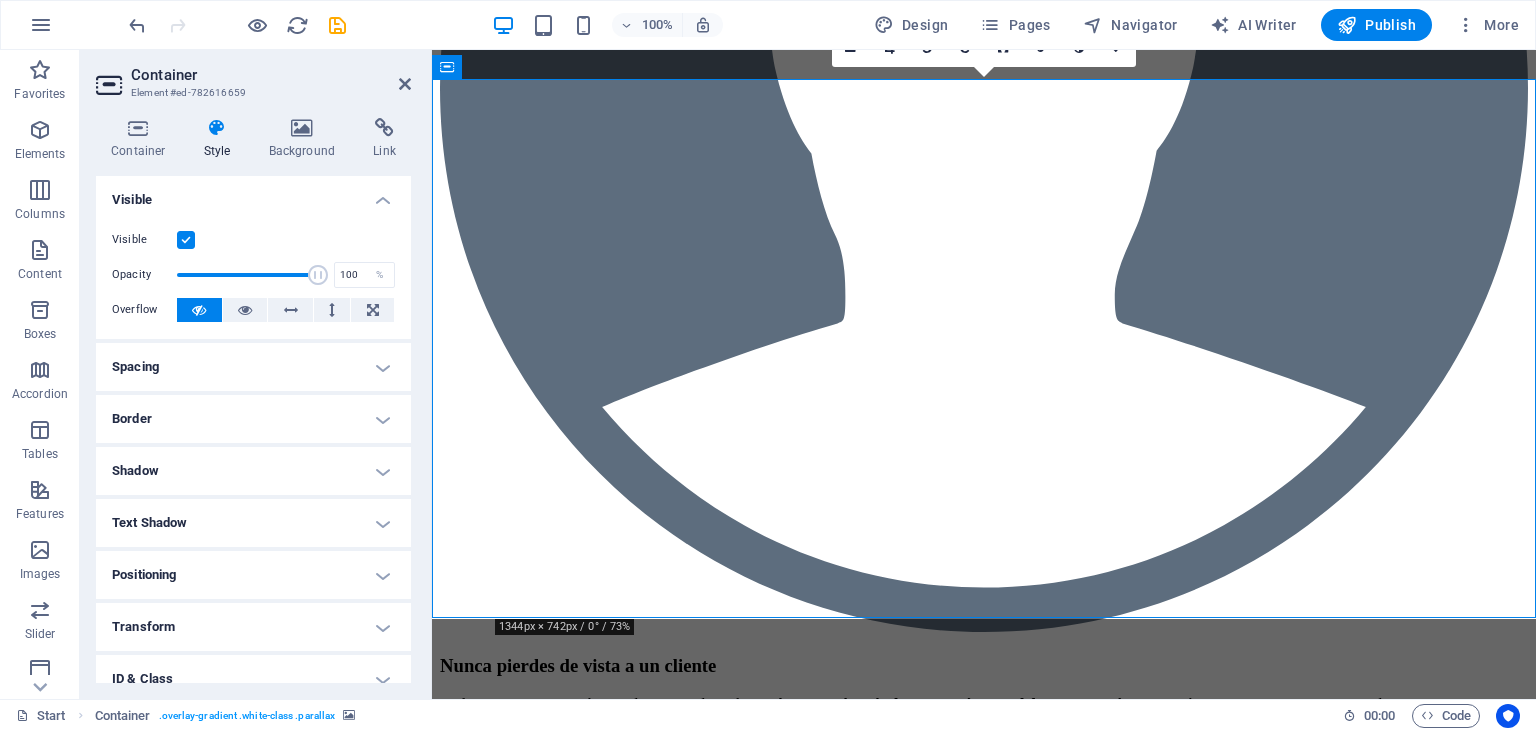 click at bounding box center (186, 240) 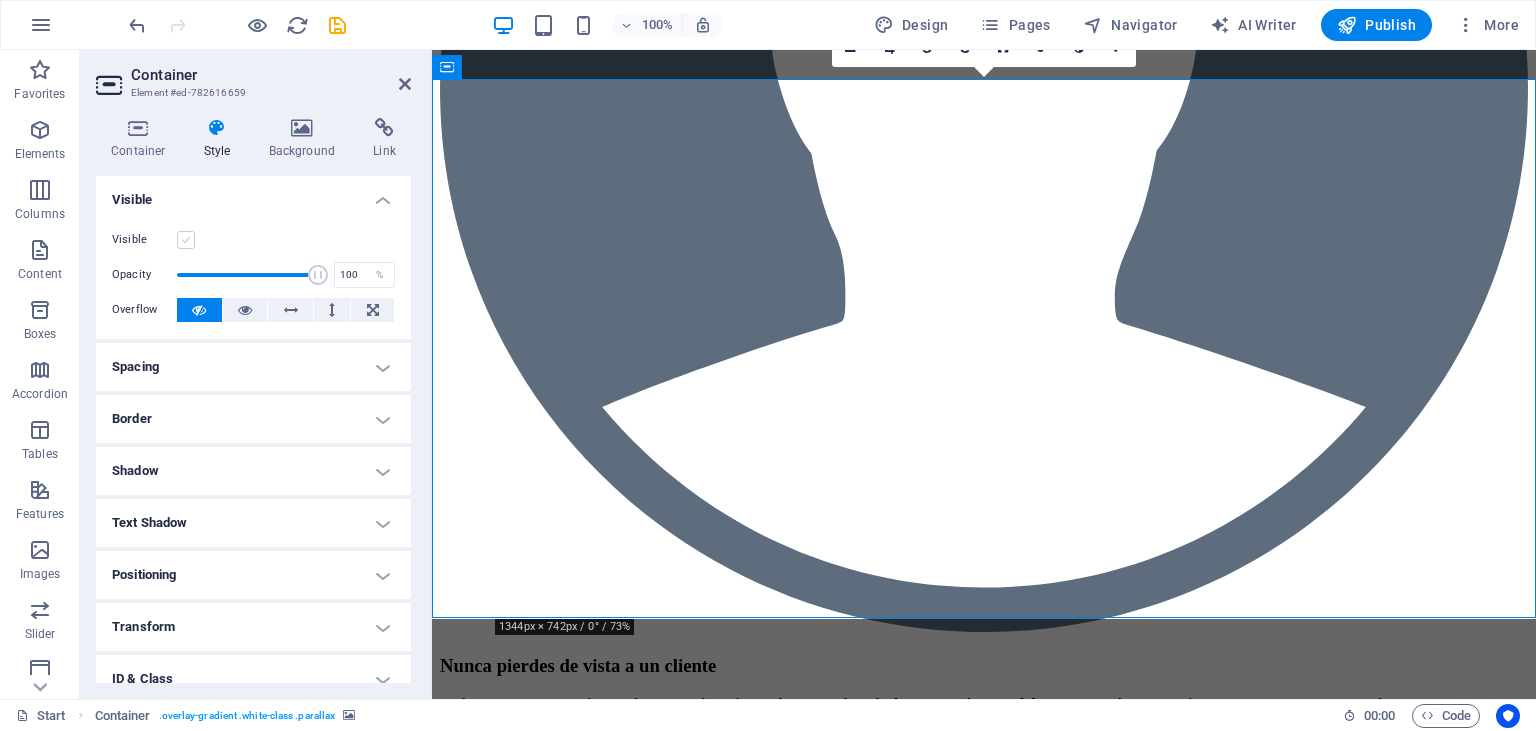 click at bounding box center (186, 240) 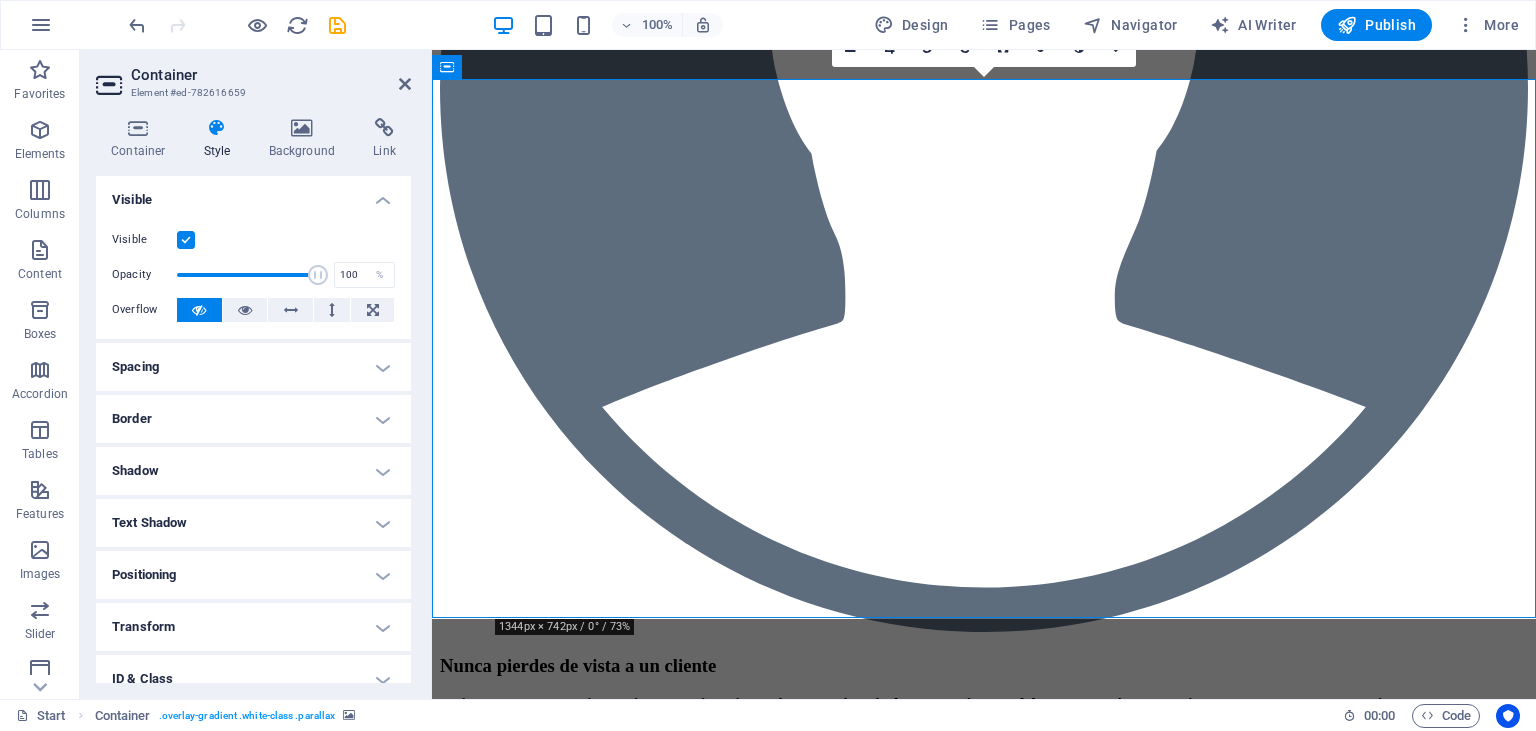 click at bounding box center (186, 240) 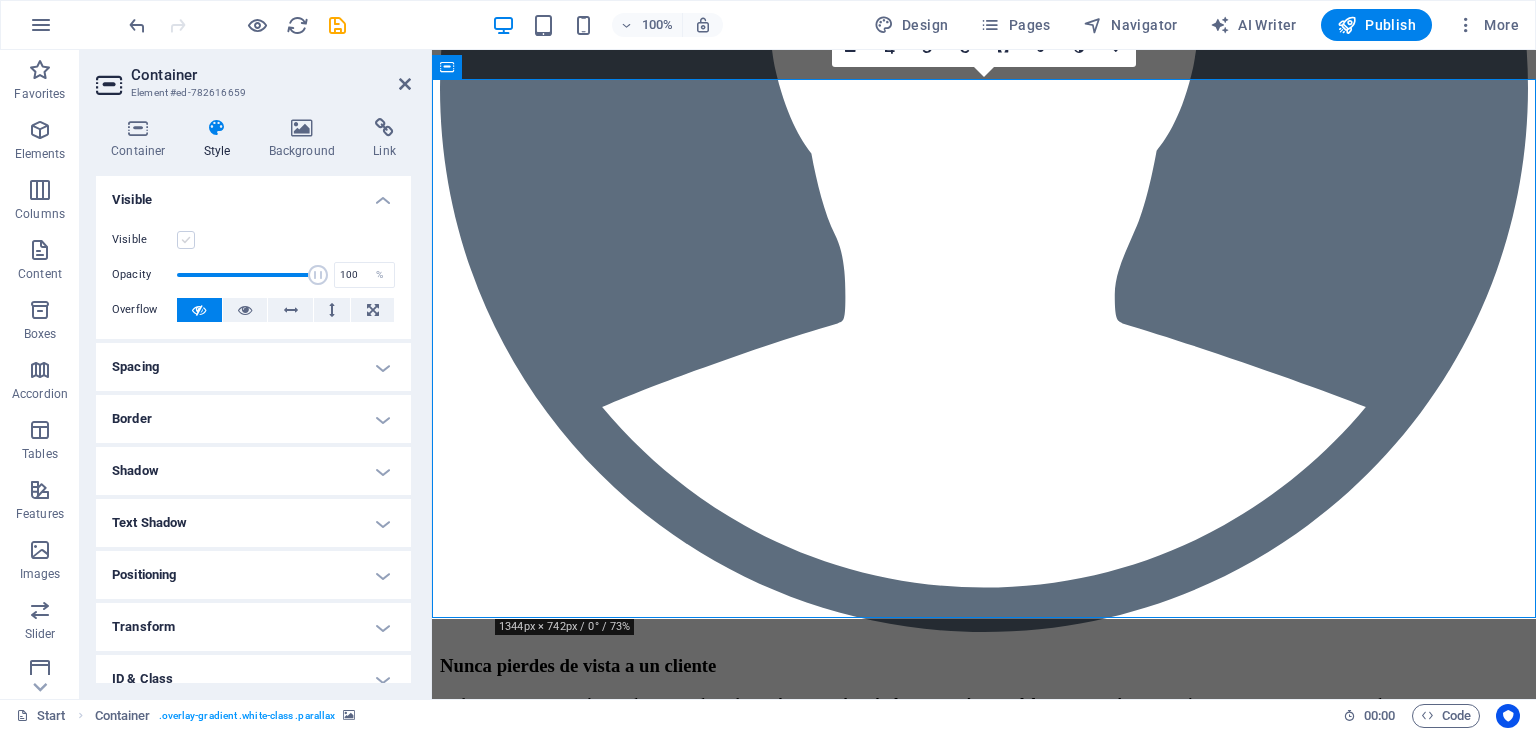 click at bounding box center [186, 240] 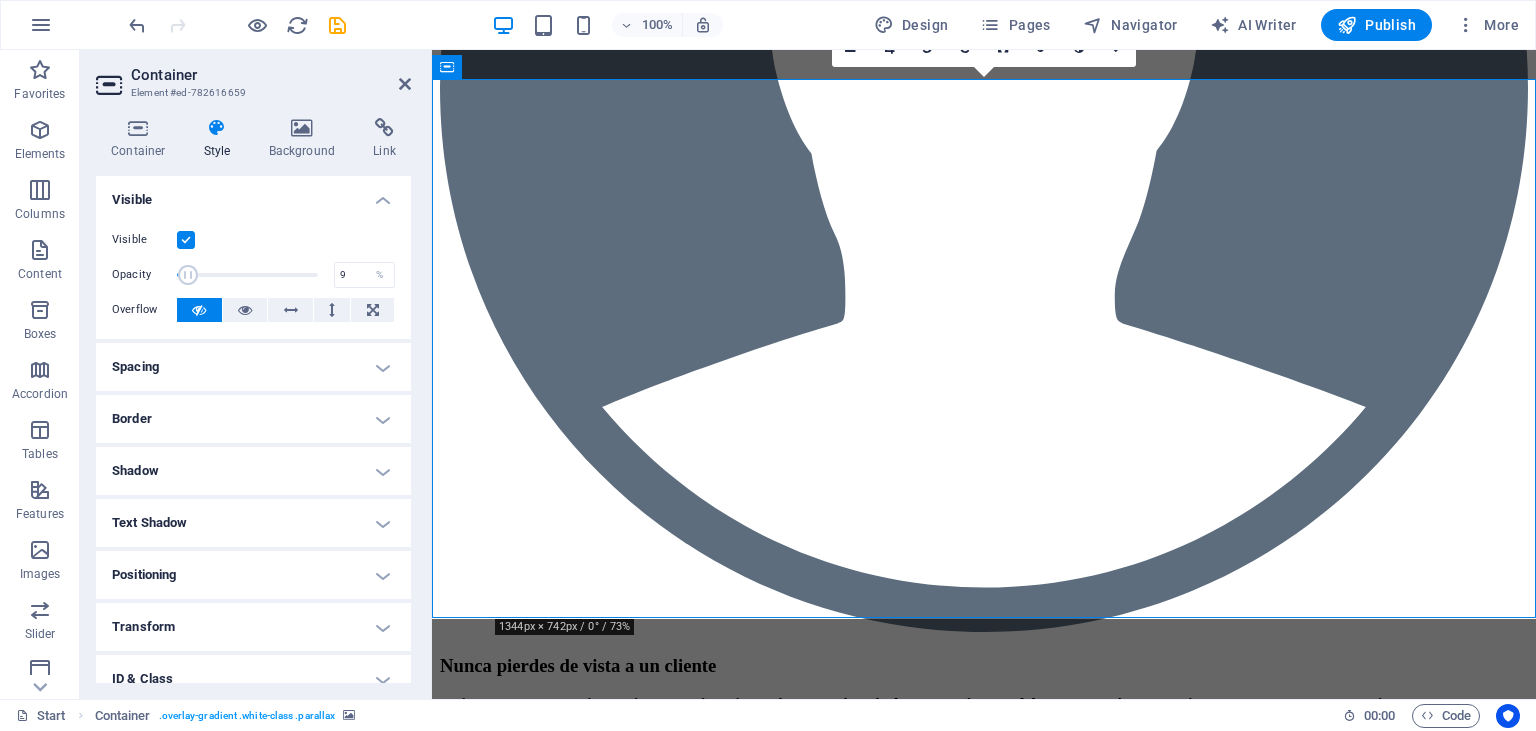 drag, startPoint x: 313, startPoint y: 277, endPoint x: 189, endPoint y: 290, distance: 124.67959 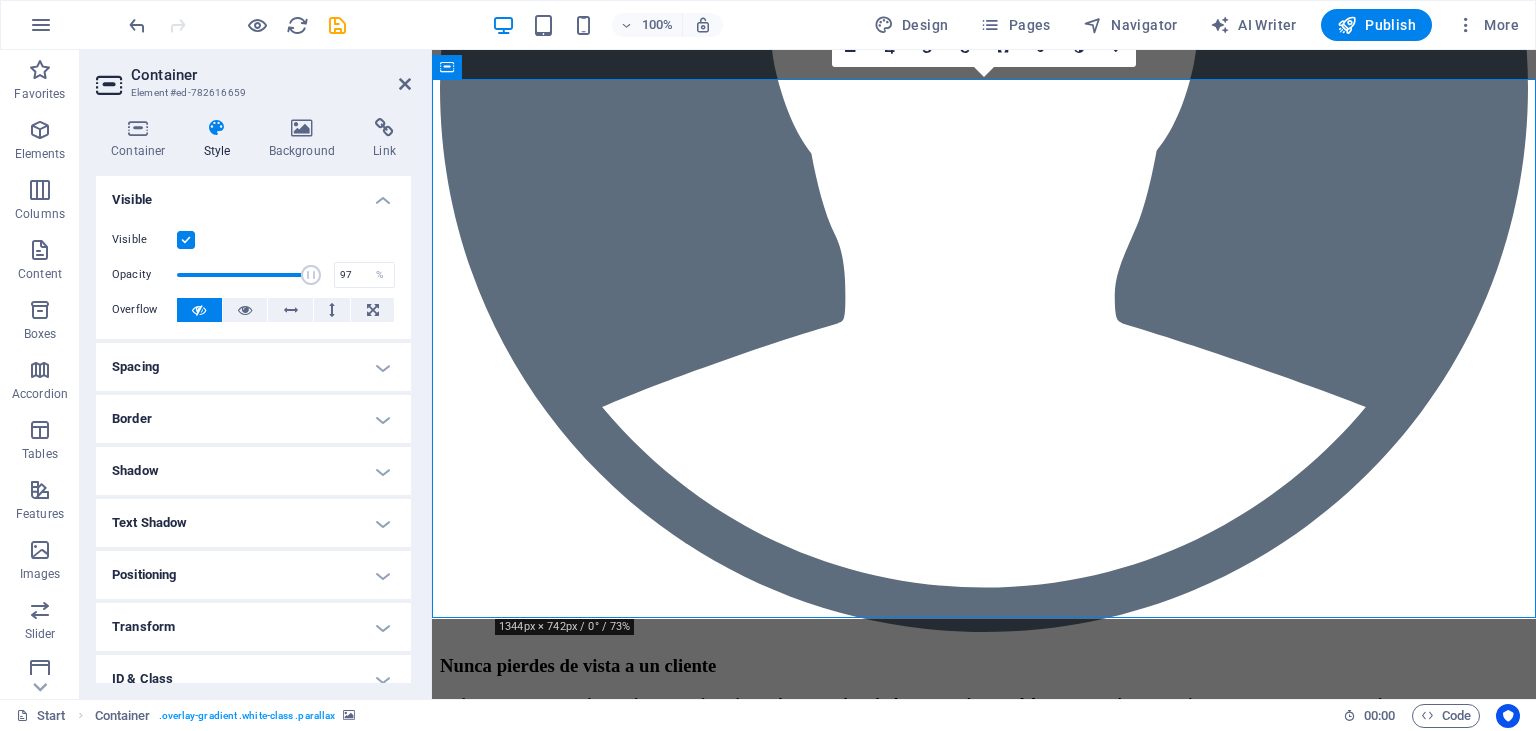 drag, startPoint x: 188, startPoint y: 274, endPoint x: 314, endPoint y: 277, distance: 126.035706 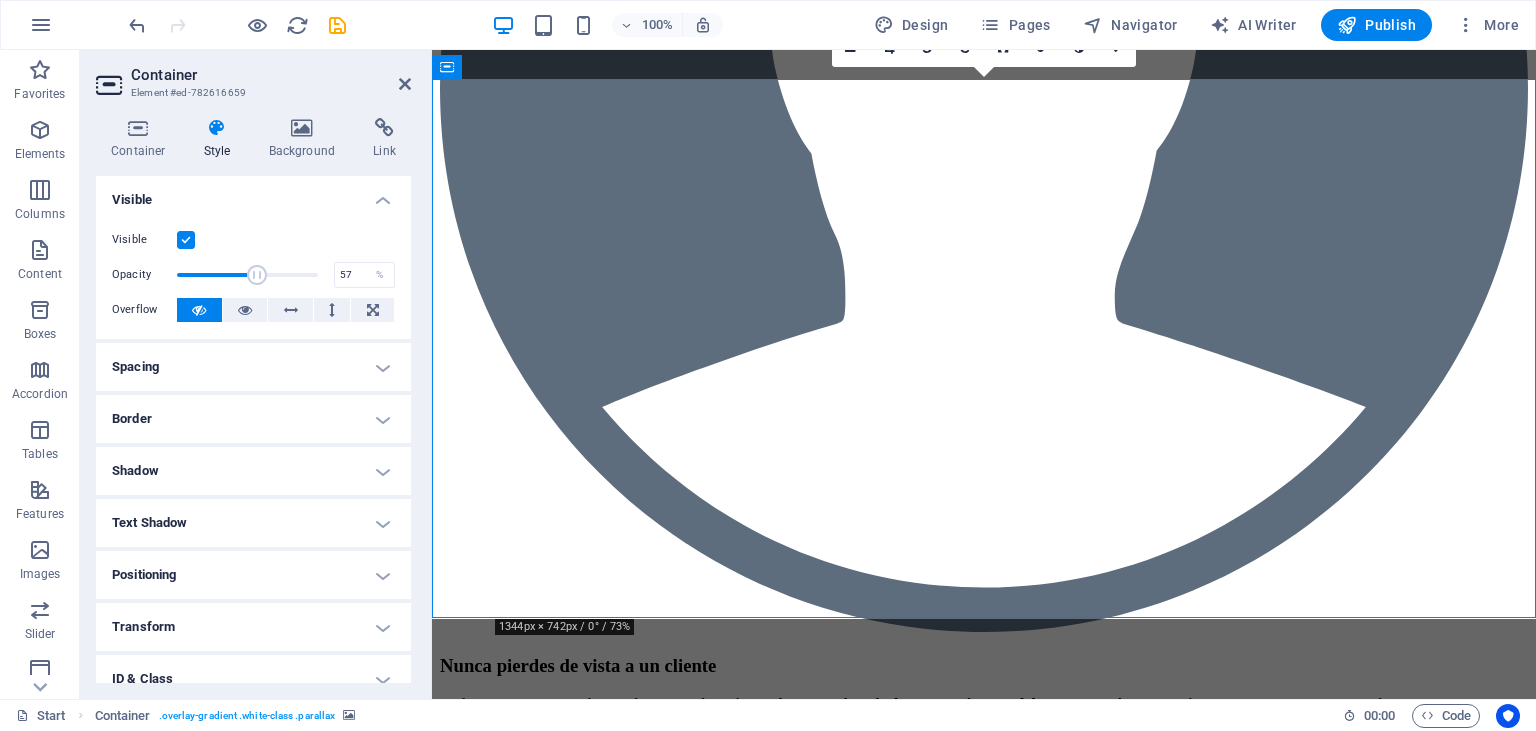 drag, startPoint x: 314, startPoint y: 277, endPoint x: 257, endPoint y: 290, distance: 58.463665 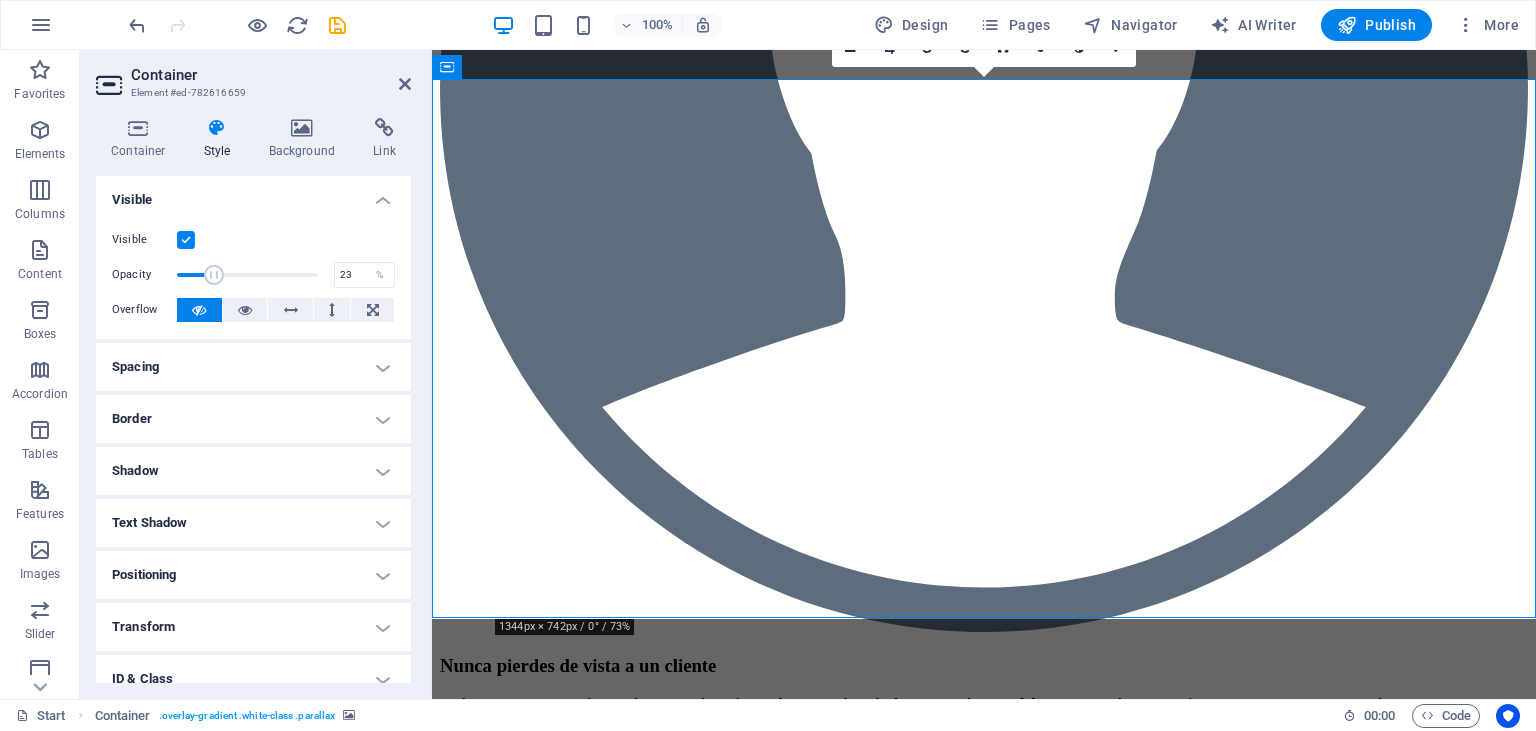 drag, startPoint x: 250, startPoint y: 283, endPoint x: 209, endPoint y: 298, distance: 43.65776 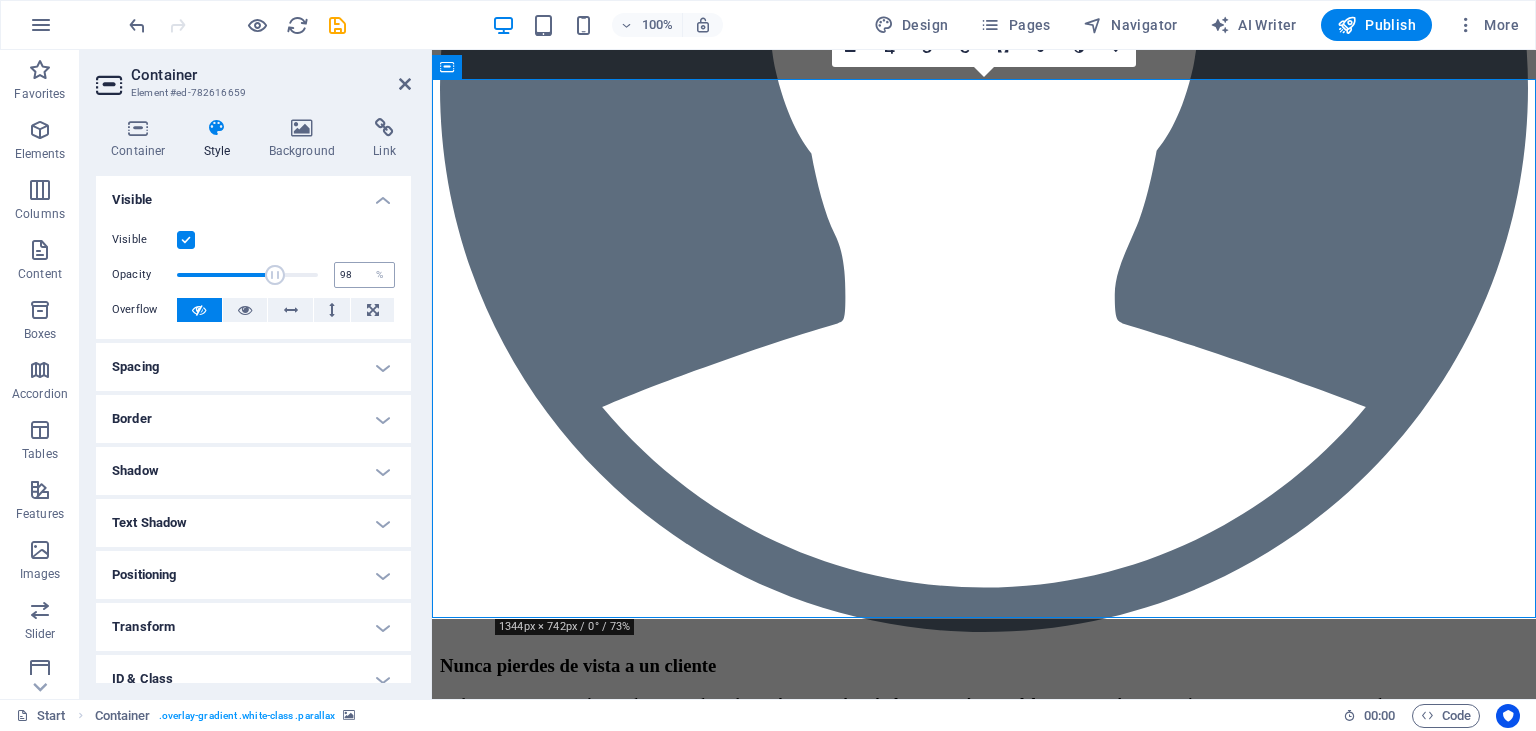 type on "100" 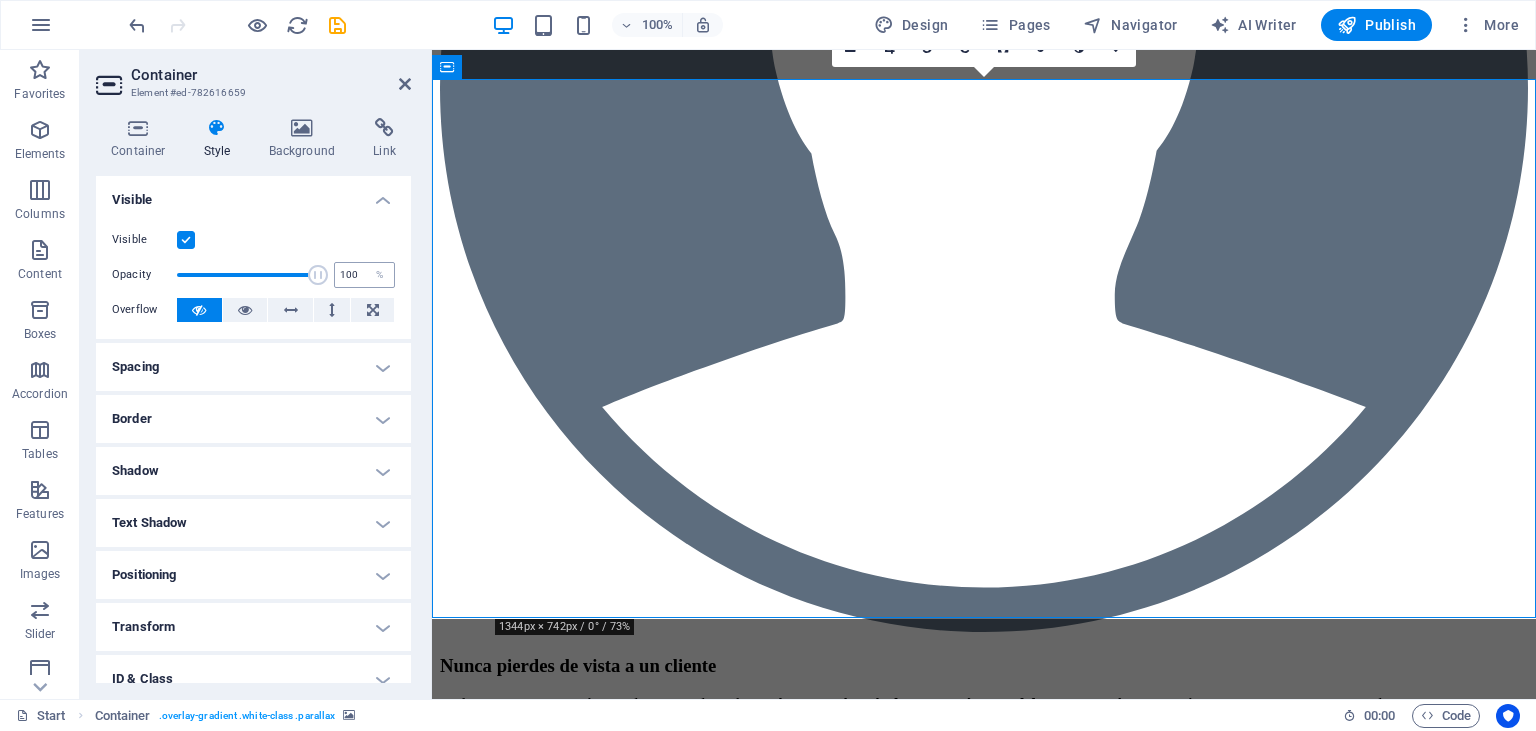 drag, startPoint x: 212, startPoint y: 274, endPoint x: 348, endPoint y: 273, distance: 136.00368 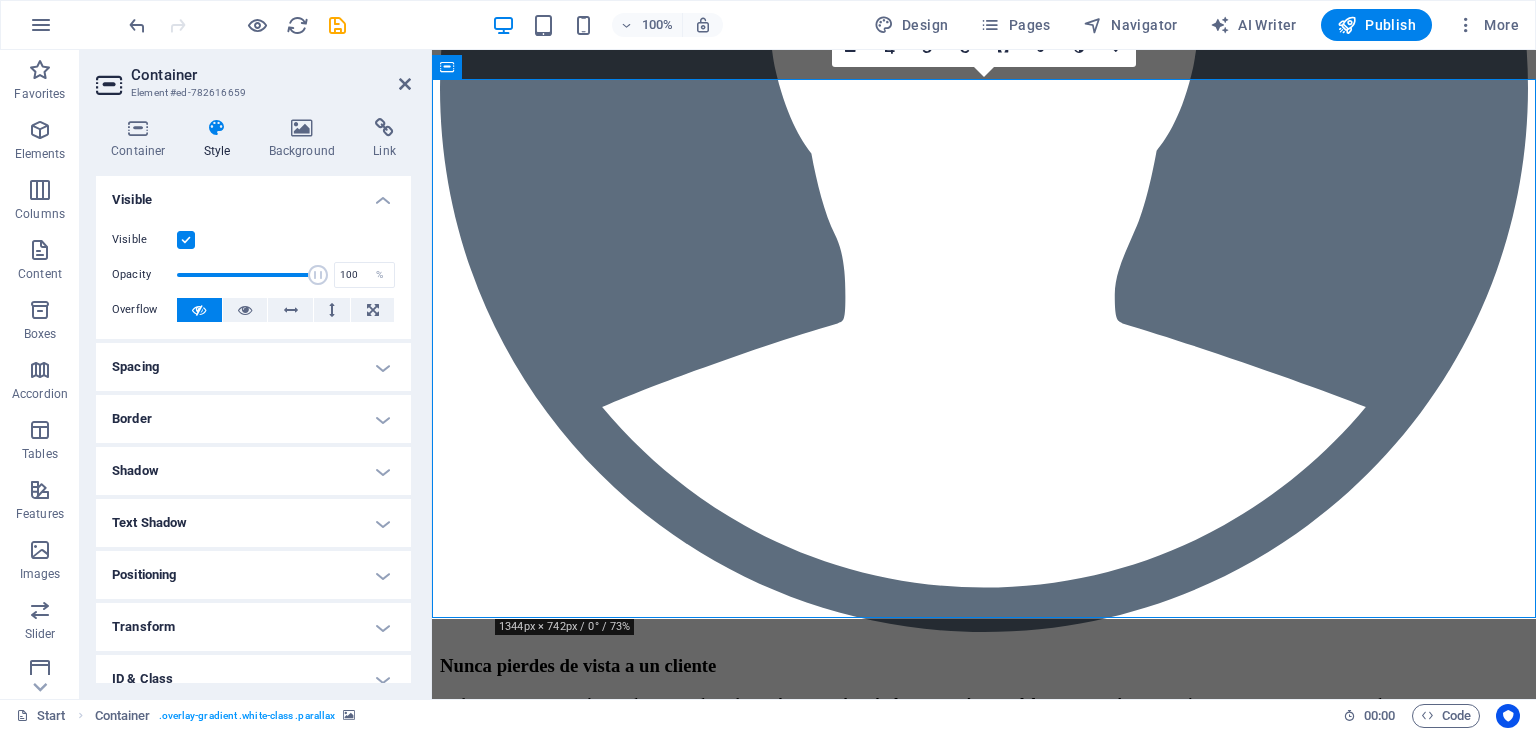 click on "Spacing" at bounding box center (253, 367) 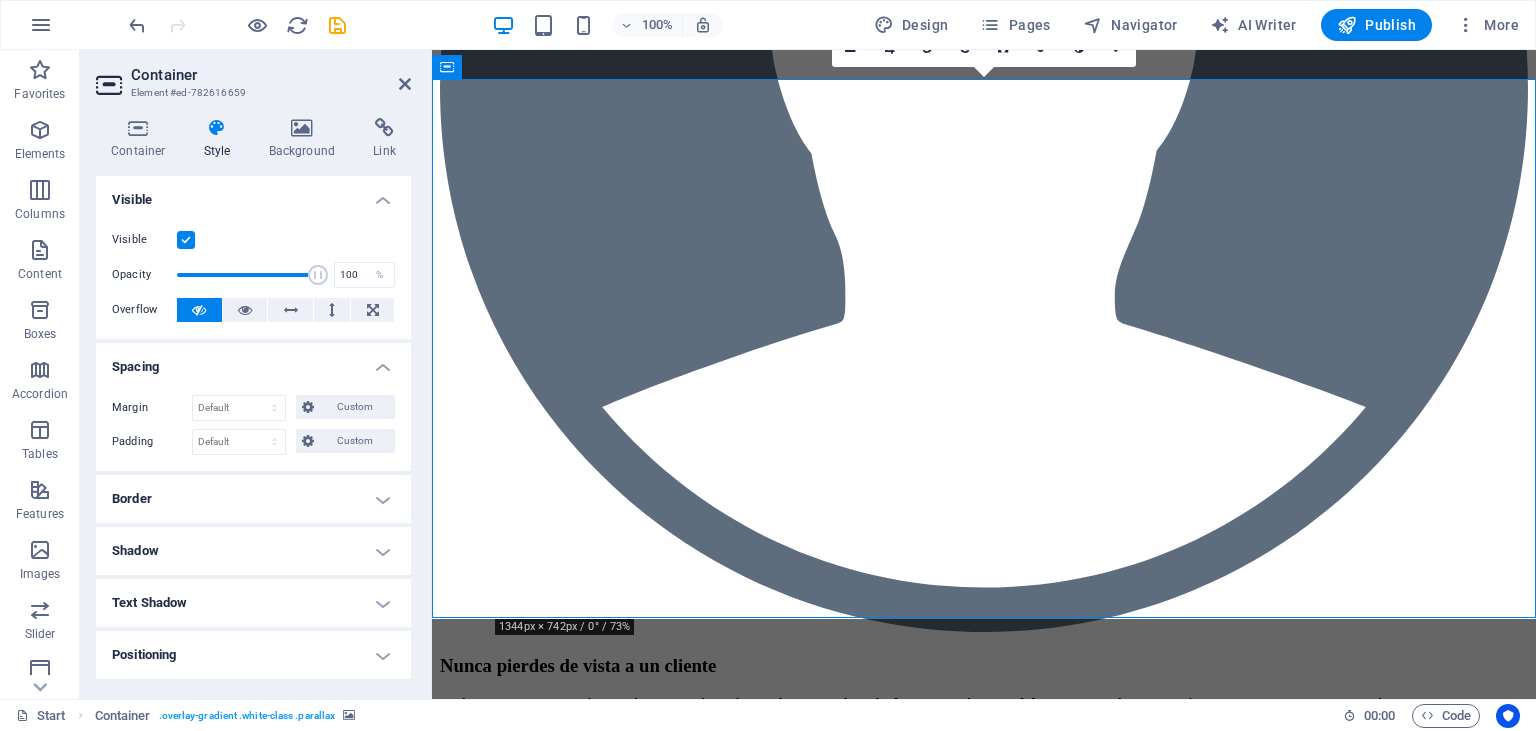 click on "Spacing" at bounding box center [253, 361] 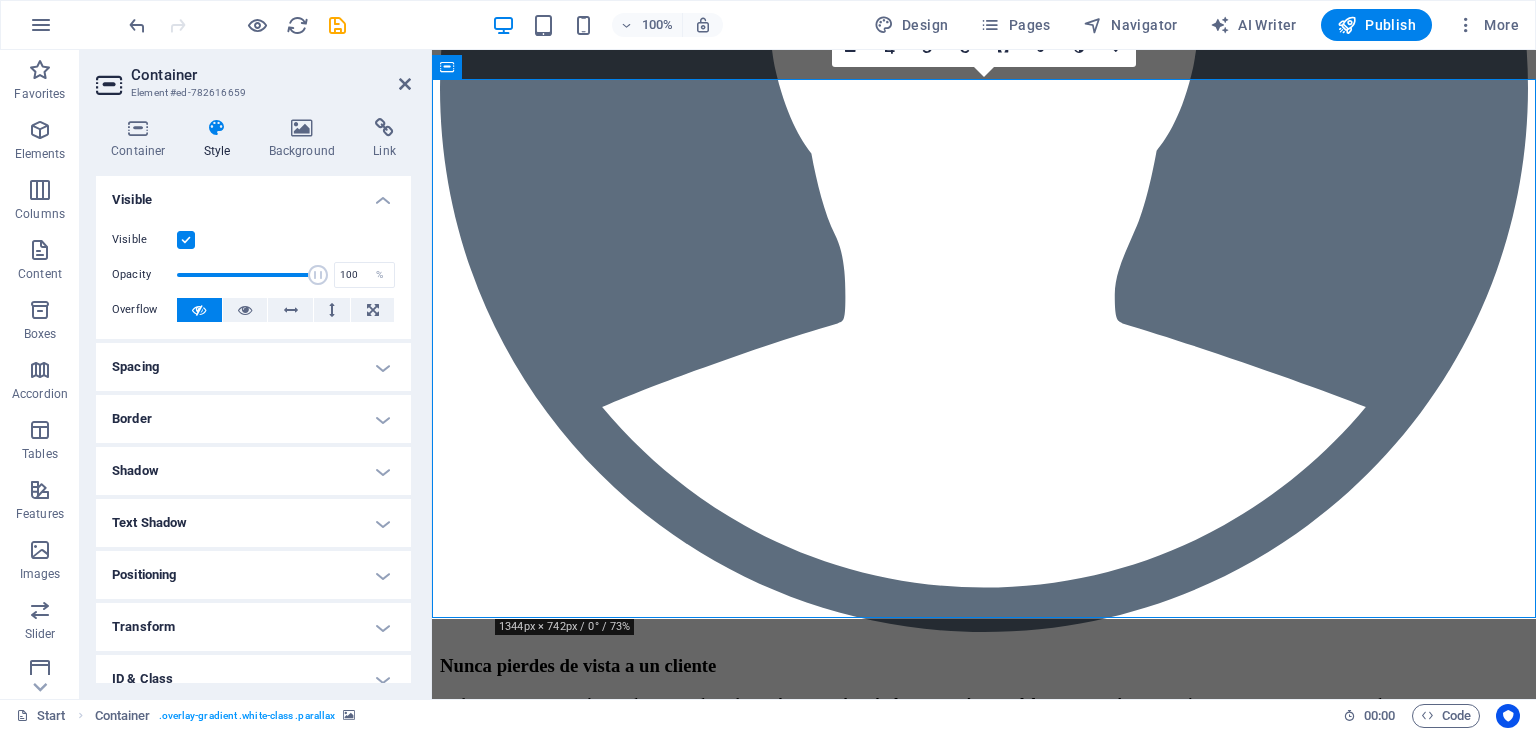 click on "Border" at bounding box center (253, 419) 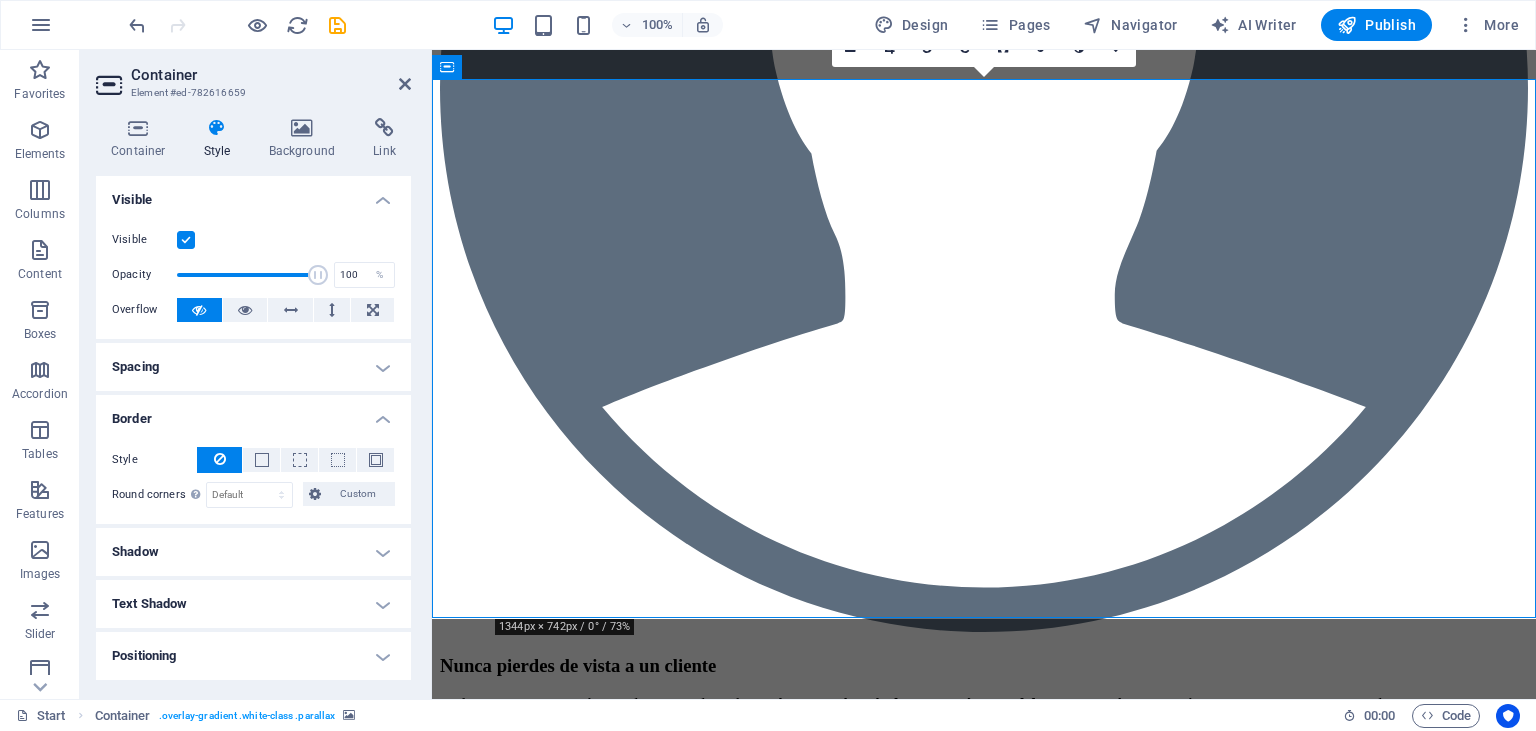 click on "Border" at bounding box center (253, 413) 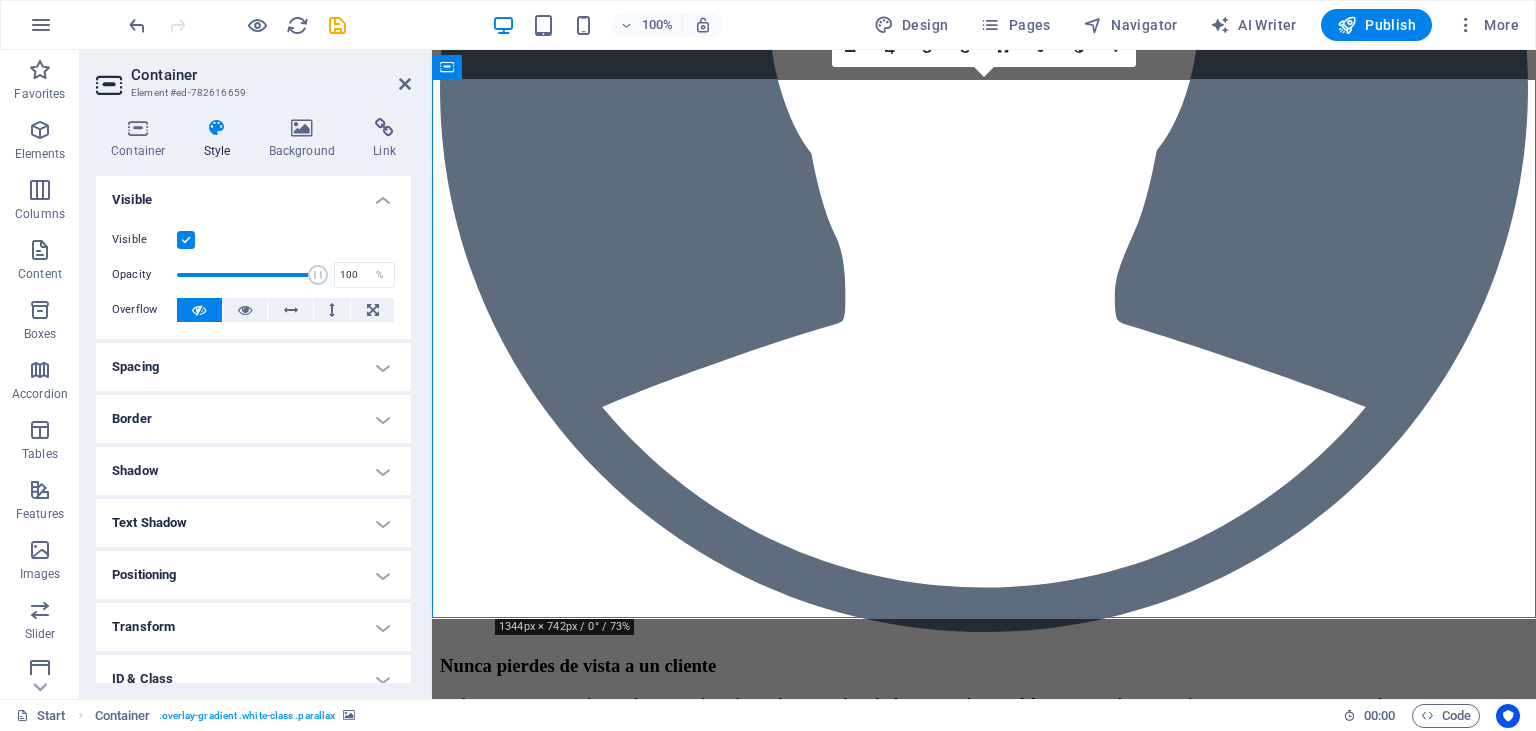 click on "Shadow" at bounding box center (253, 471) 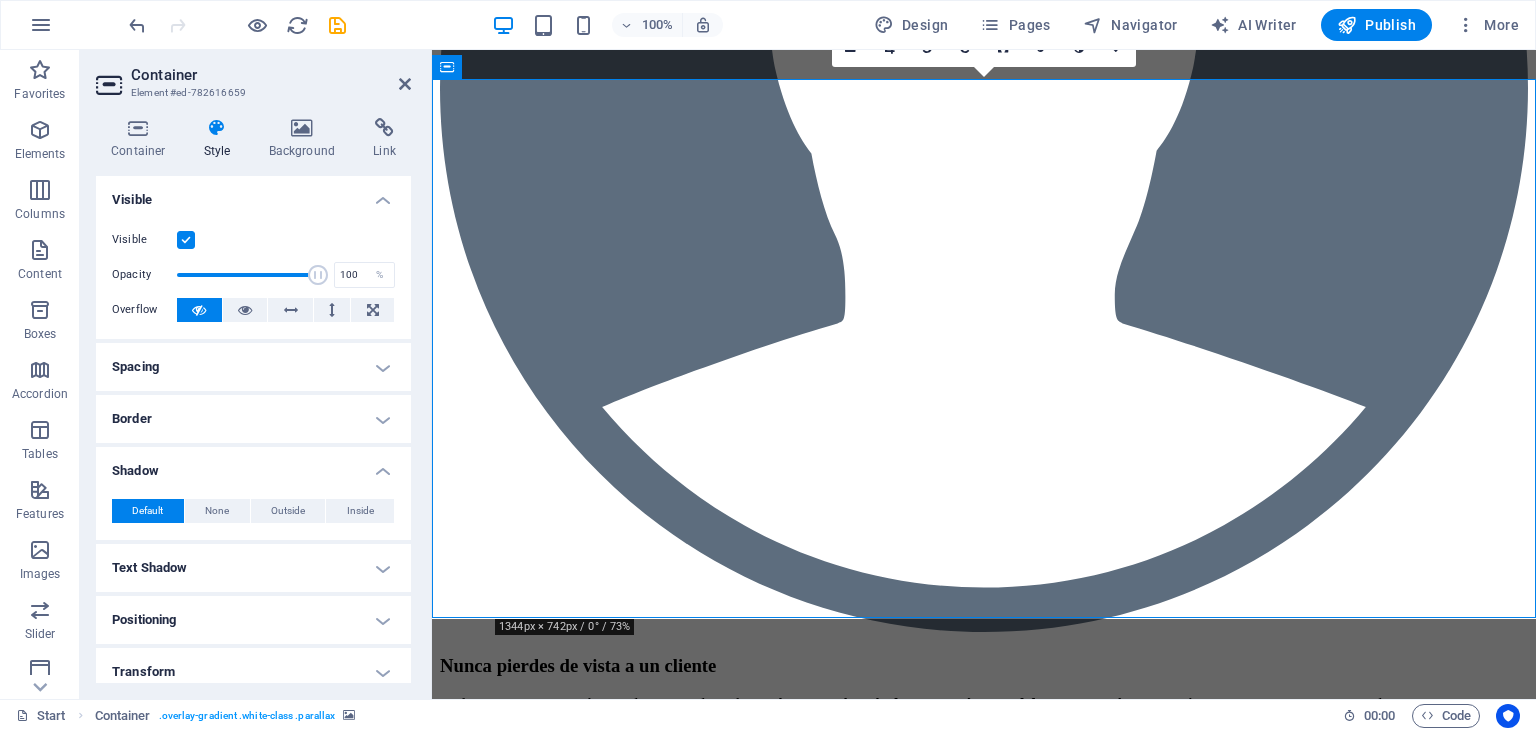 click on "Shadow" at bounding box center (253, 465) 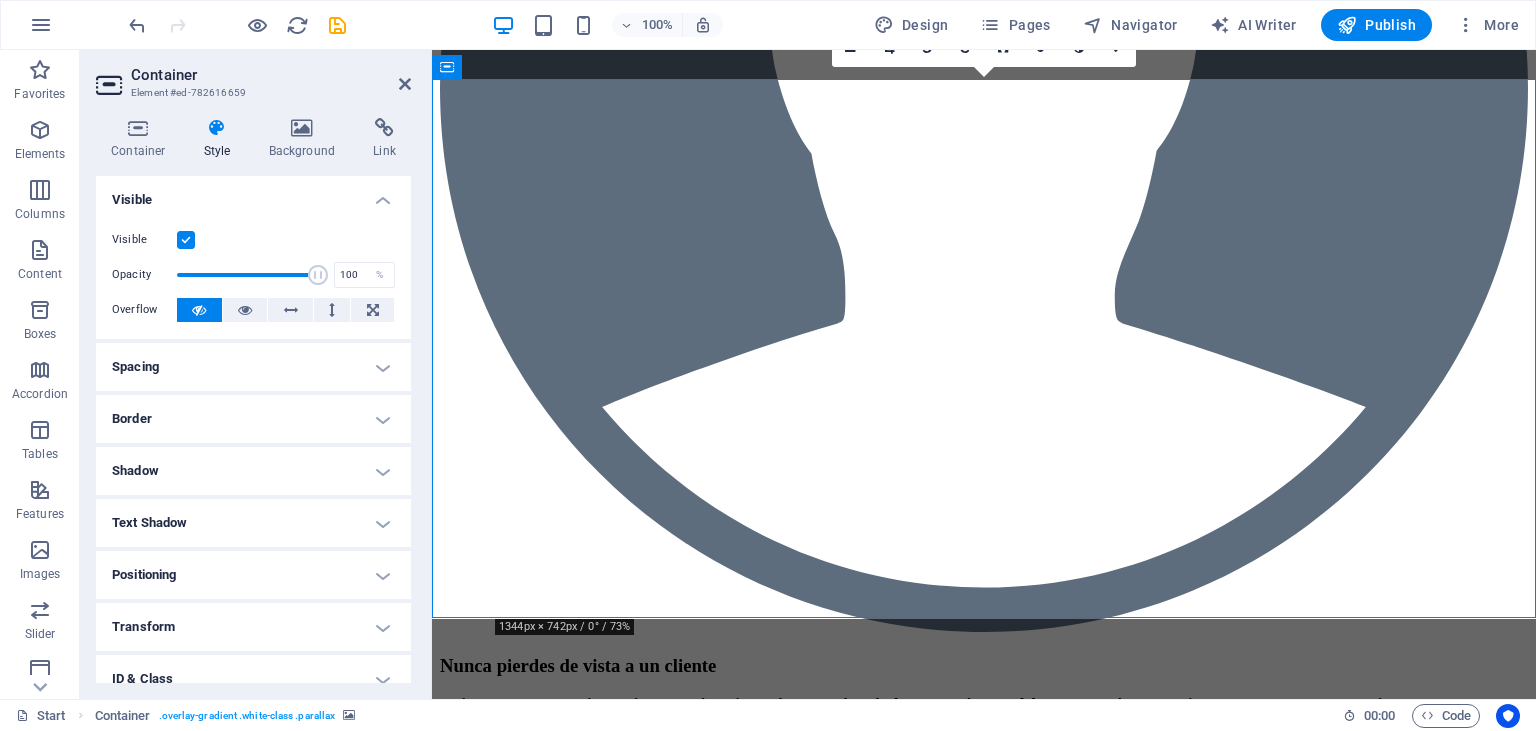 click on "Text Shadow" at bounding box center [253, 523] 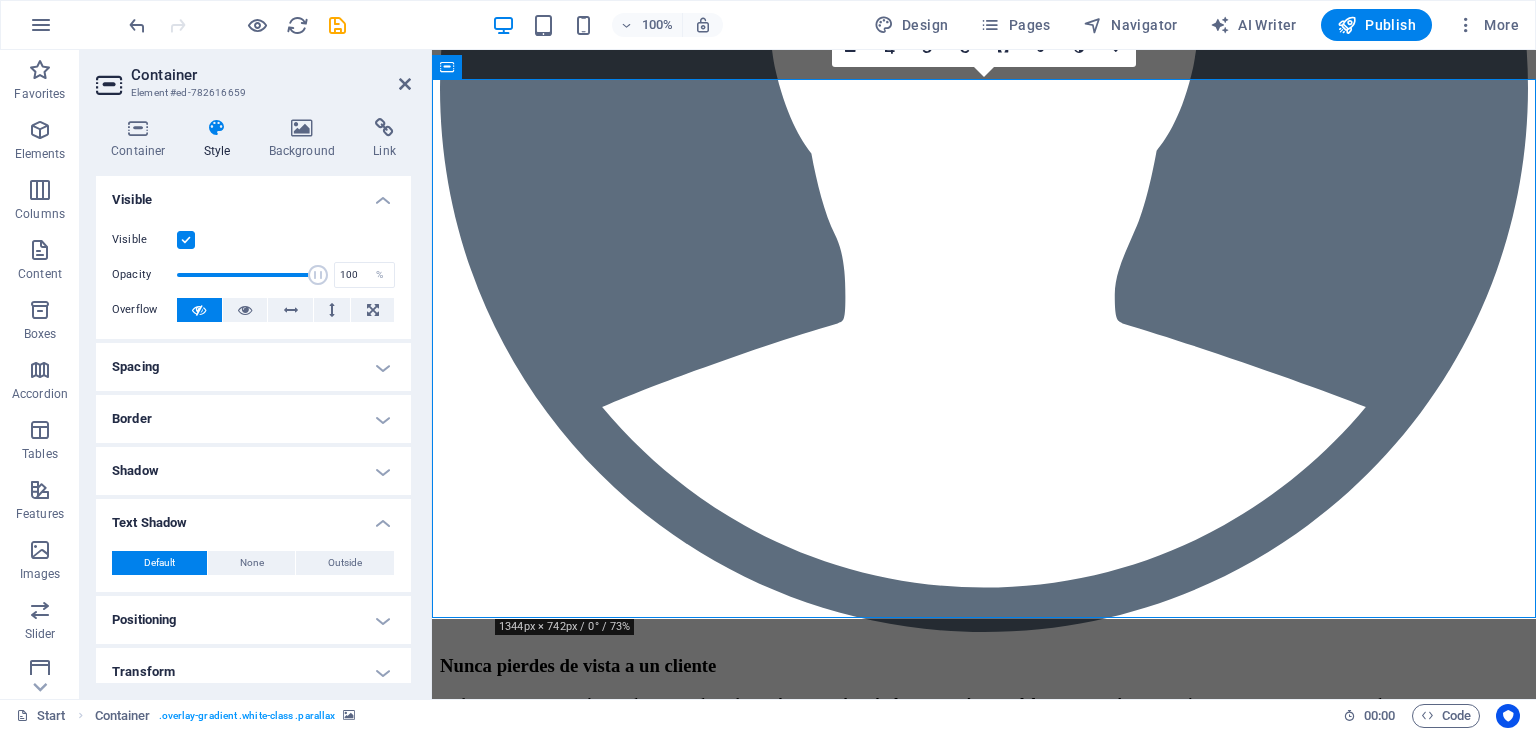 click on "Text Shadow" at bounding box center [253, 517] 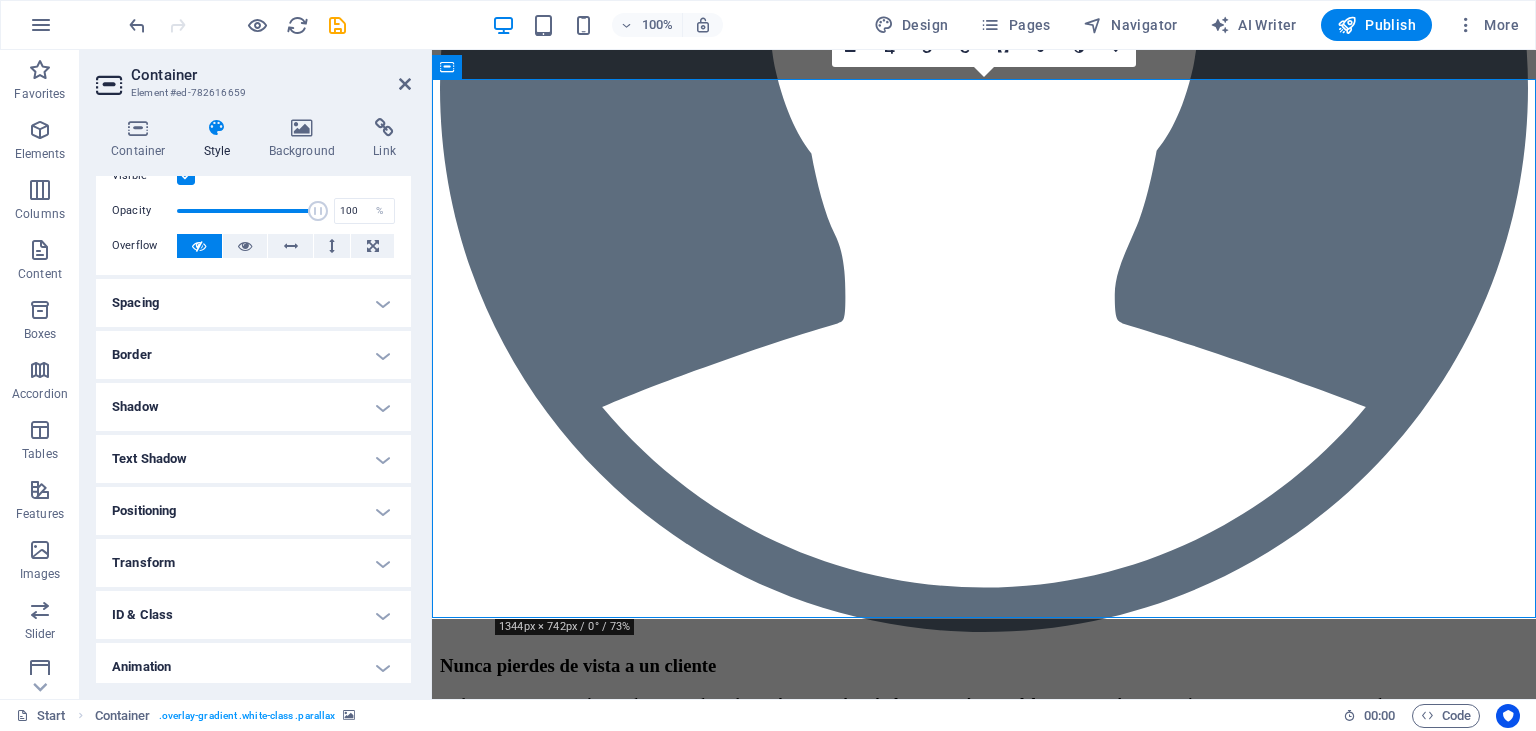 scroll, scrollTop: 123, scrollLeft: 0, axis: vertical 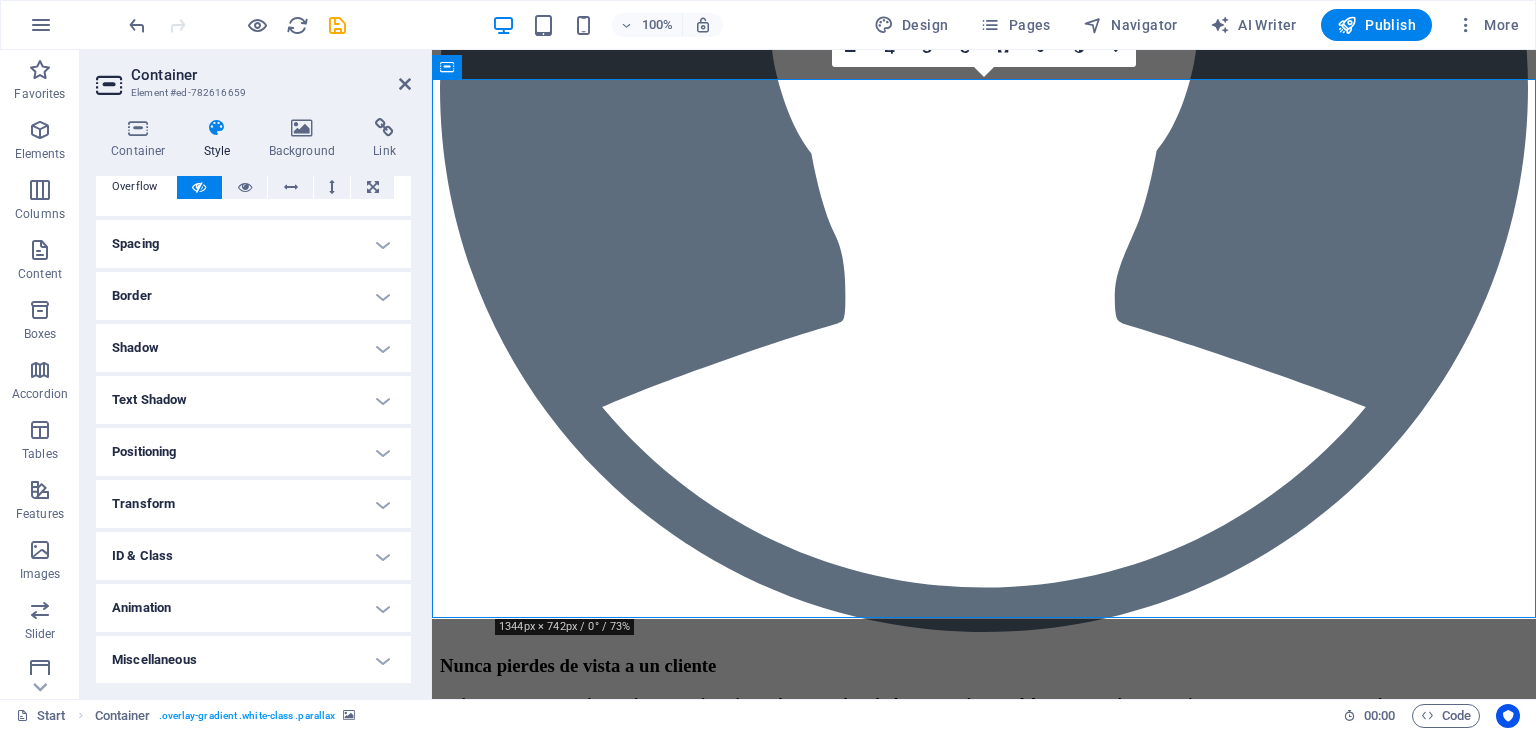 click on "Positioning" at bounding box center [253, 452] 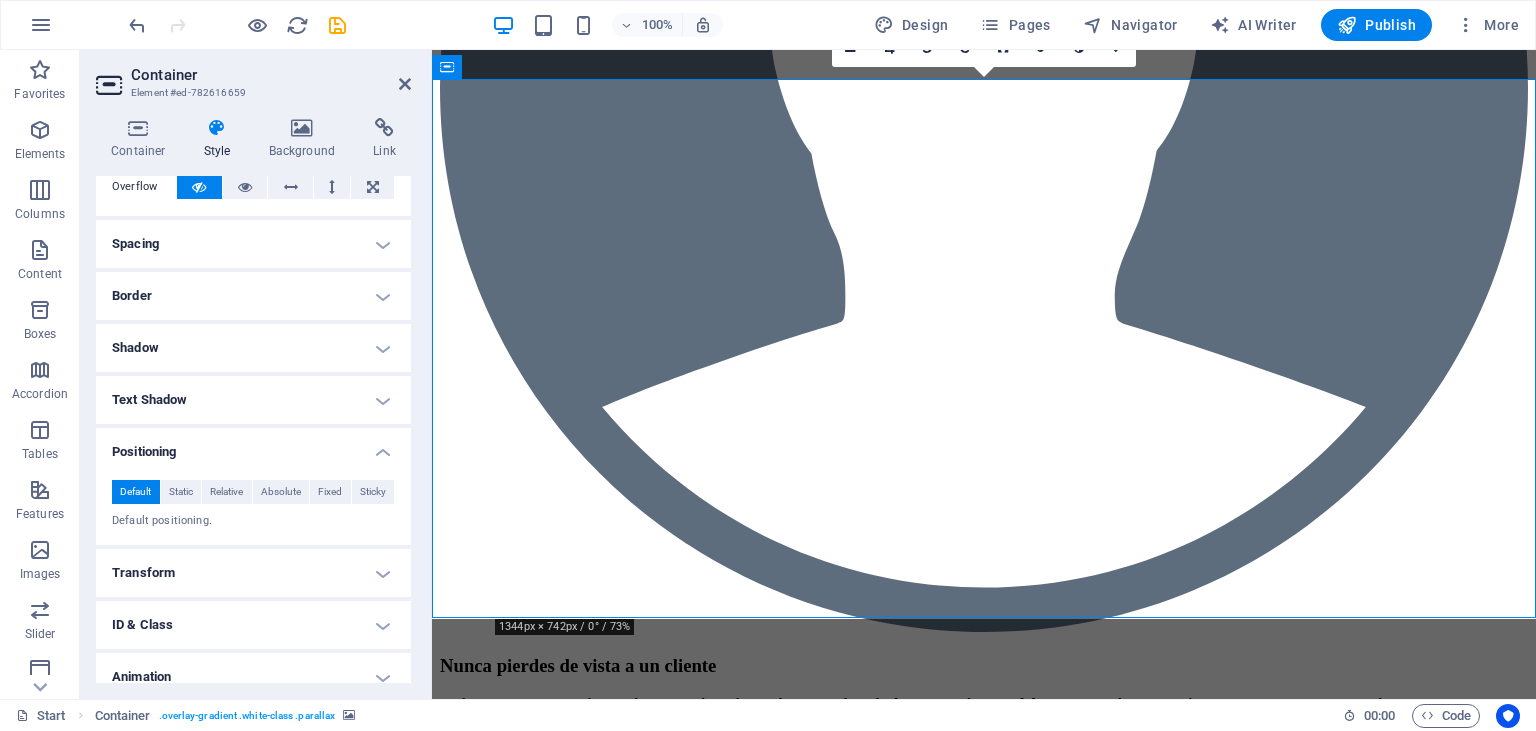 click on "Positioning" at bounding box center (253, 446) 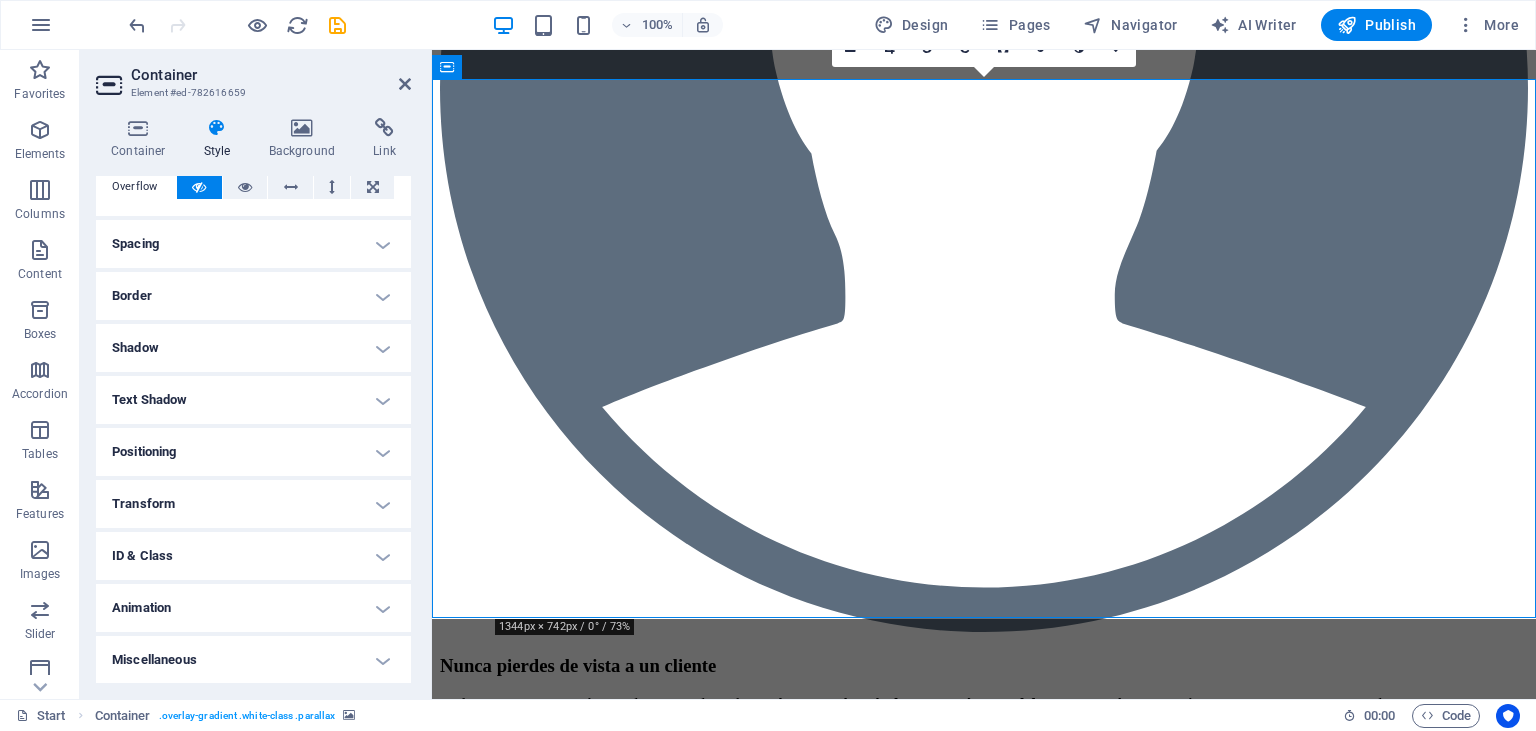 click on "Transform" at bounding box center (253, 504) 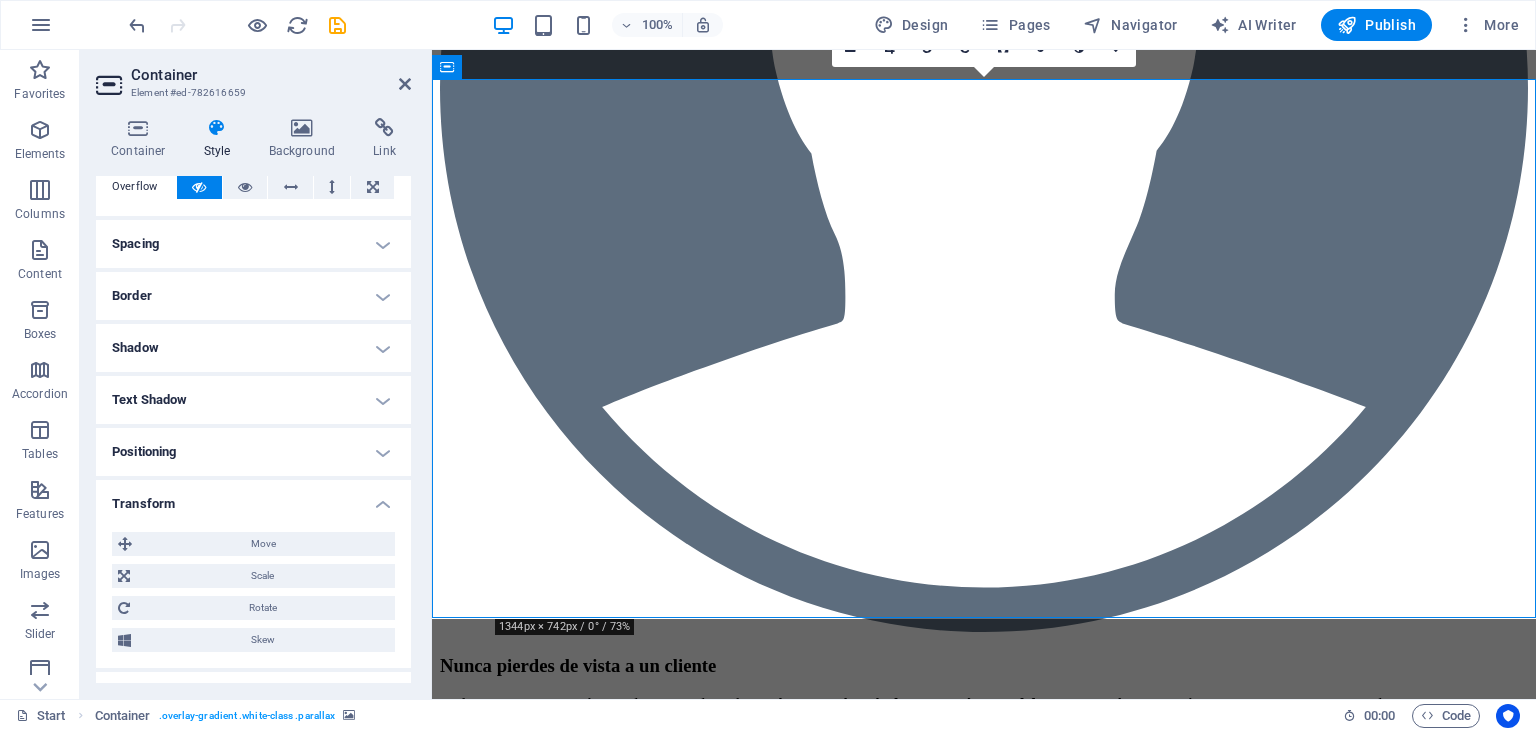 click on "Move X offset 0 px rem % em vh vw Y offset 0 px rem % em vh vw Scale Zoom 100 % Rotate Rotate 0 ° Skew X offset 0 ° Y offset 0 °" at bounding box center (253, 592) 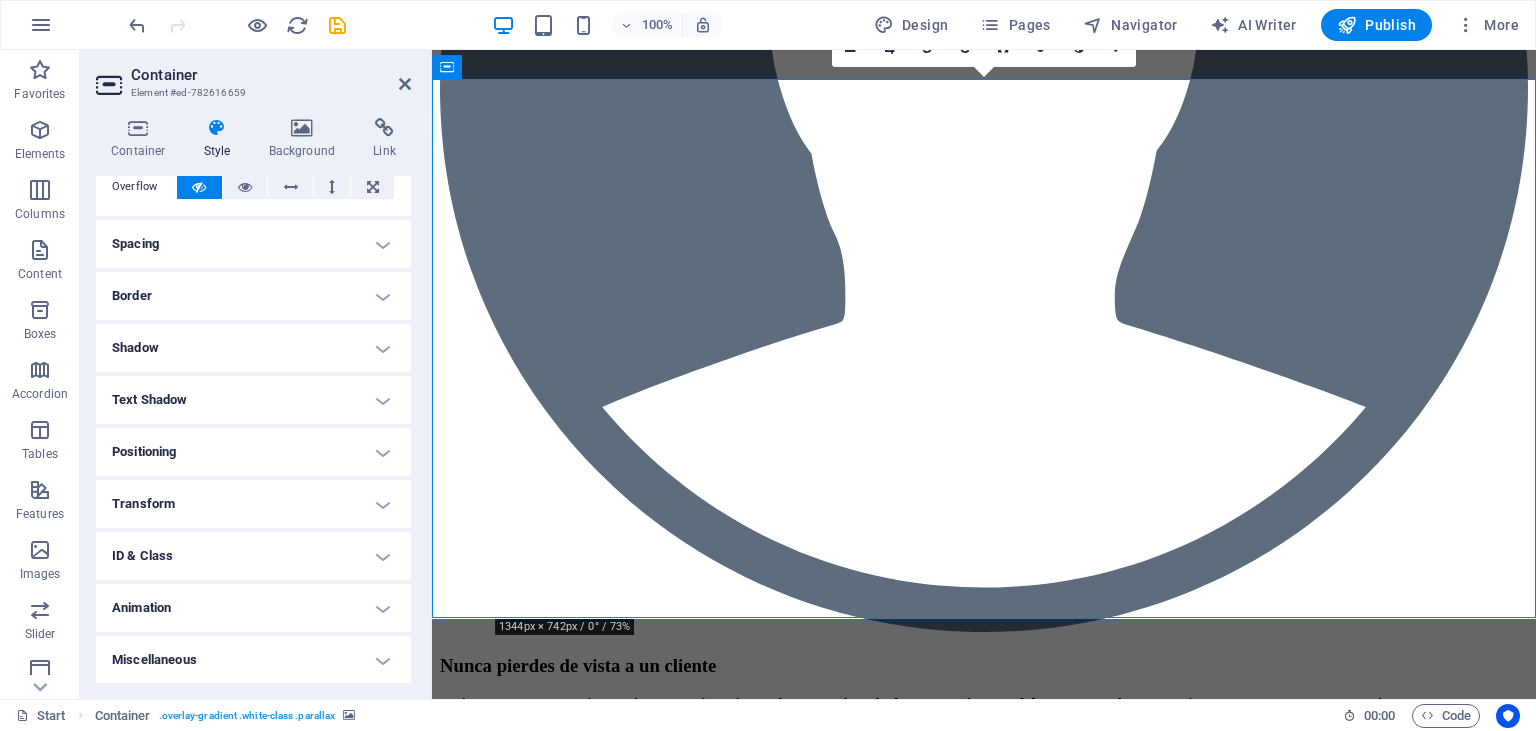 click on "ID & Class" at bounding box center (253, 556) 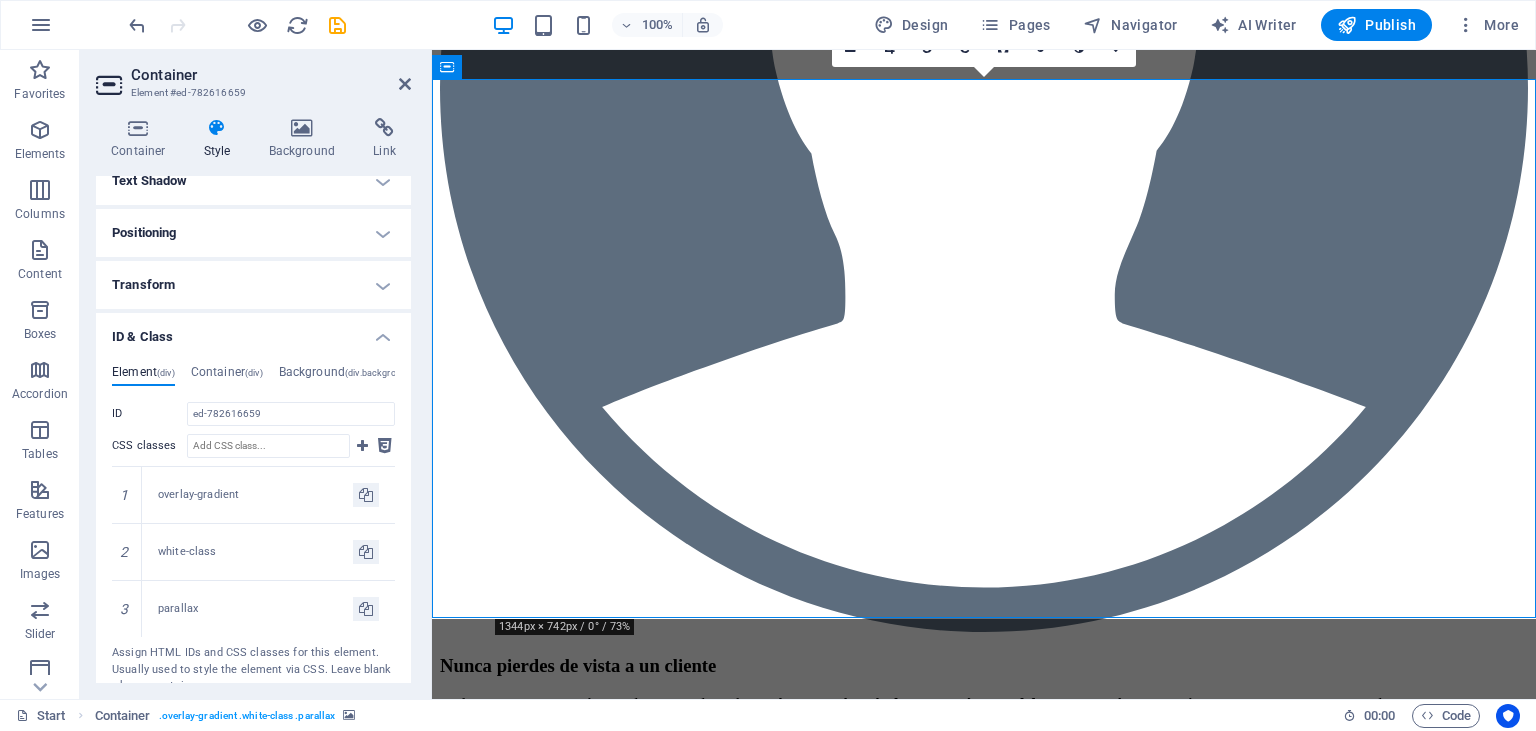 scroll, scrollTop: 396, scrollLeft: 0, axis: vertical 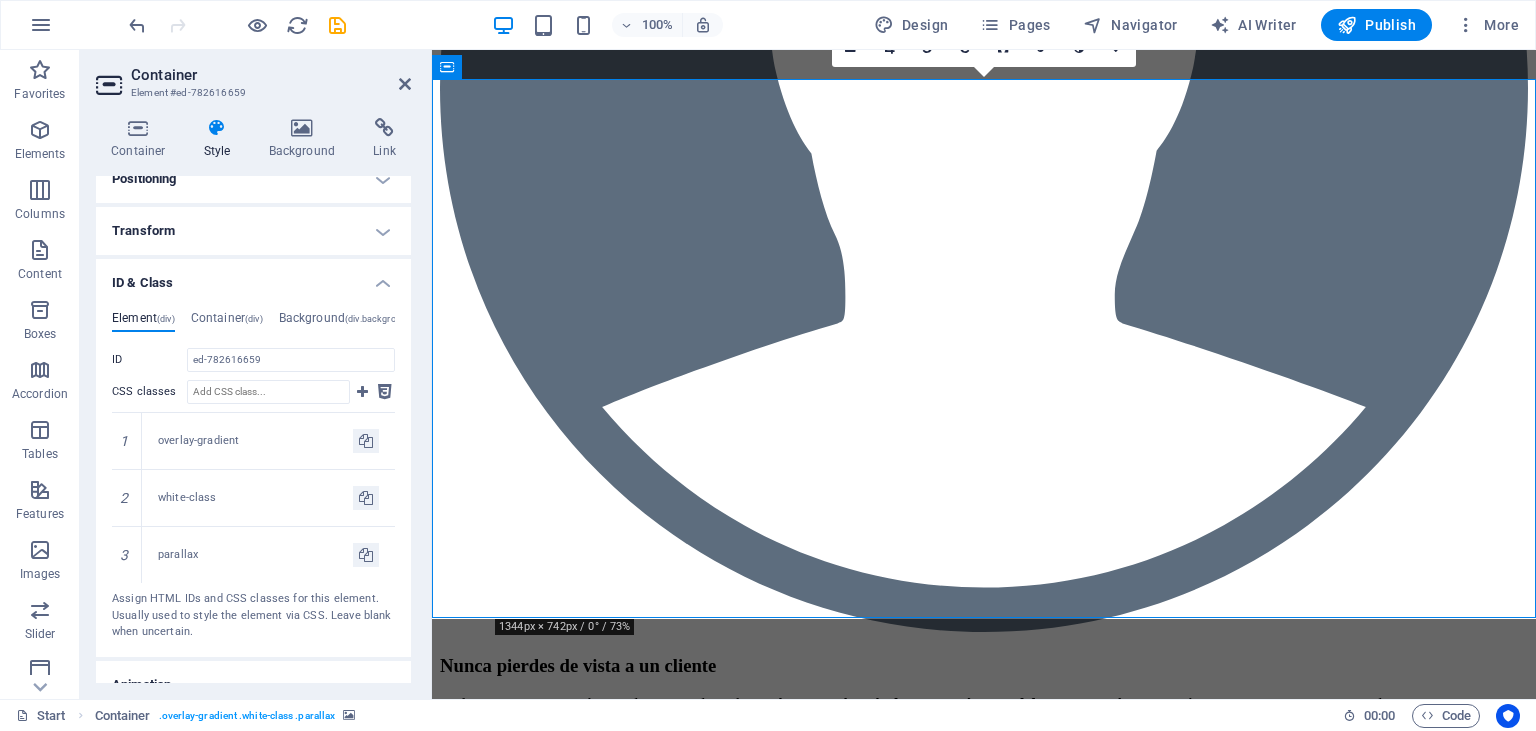 click on "ID & Class" at bounding box center (253, 277) 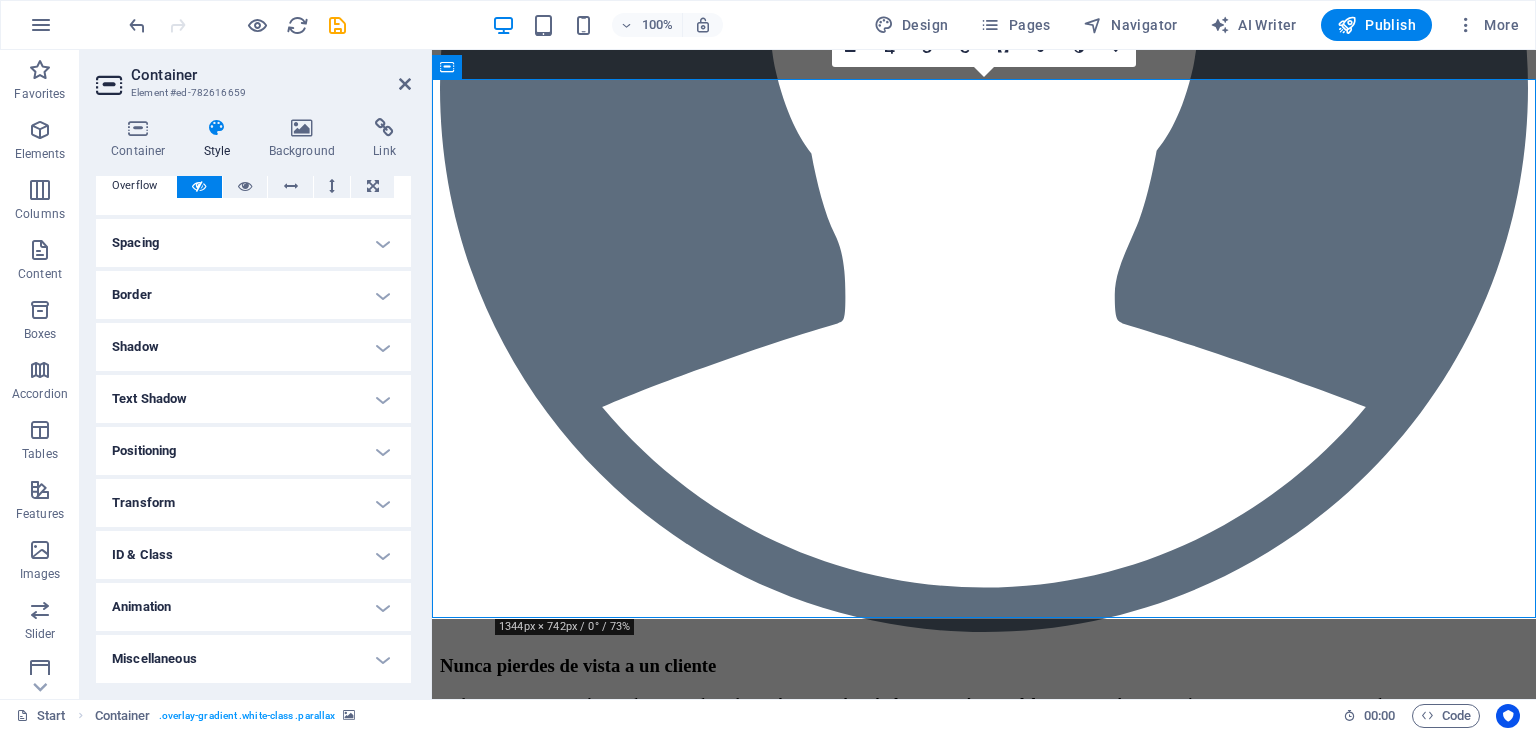 scroll, scrollTop: 123, scrollLeft: 0, axis: vertical 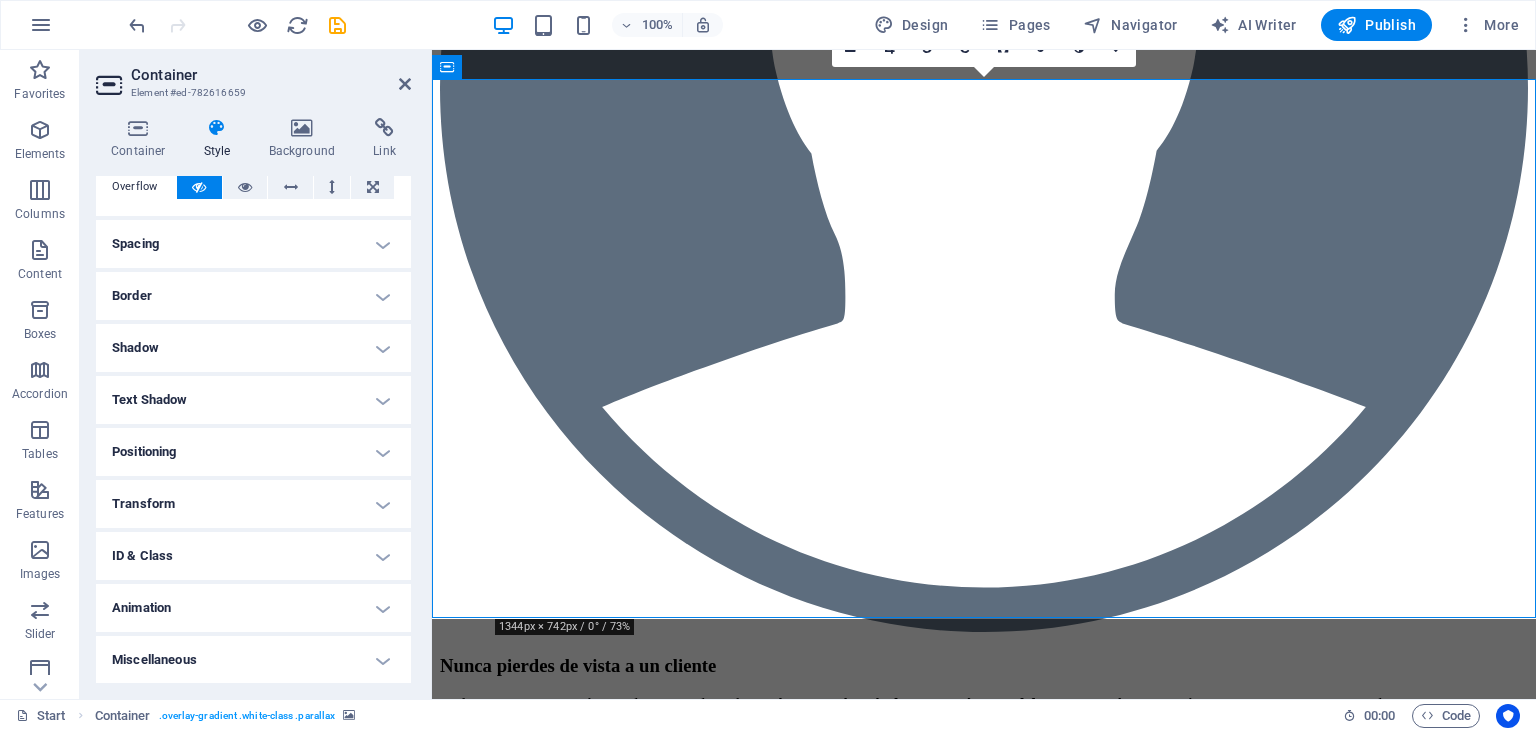 click on "Miscellaneous" at bounding box center [253, 660] 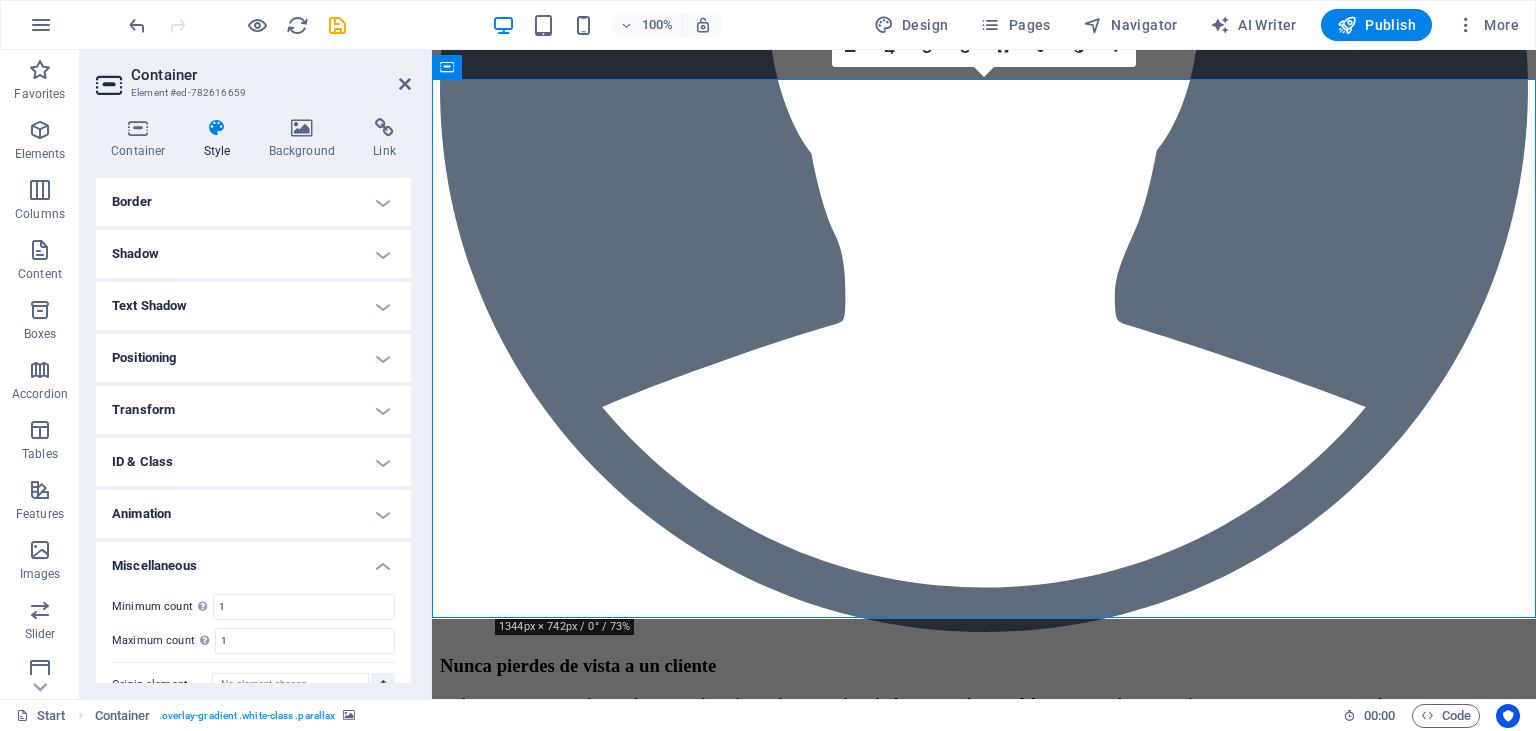scroll, scrollTop: 246, scrollLeft: 0, axis: vertical 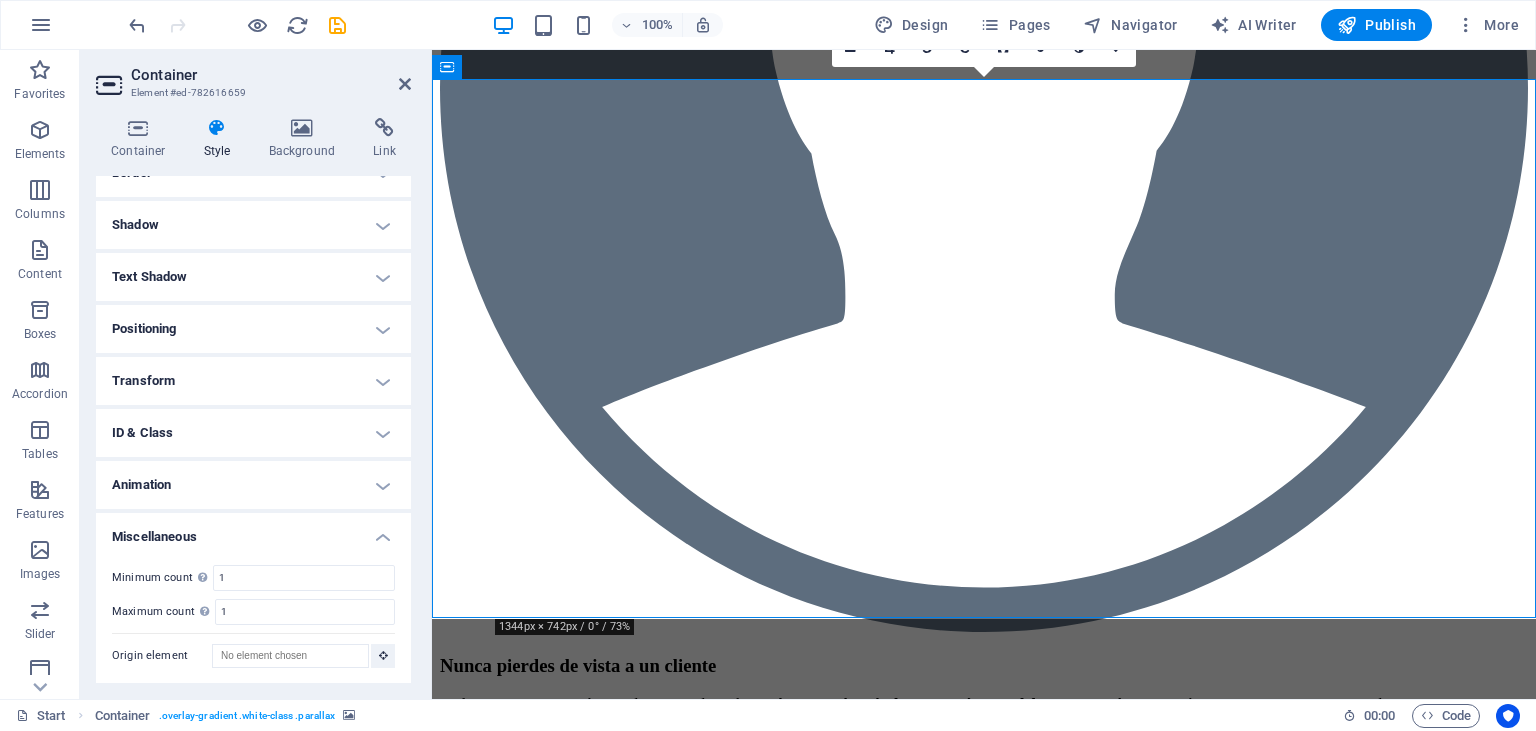 click on "Miscellaneous" at bounding box center (253, 531) 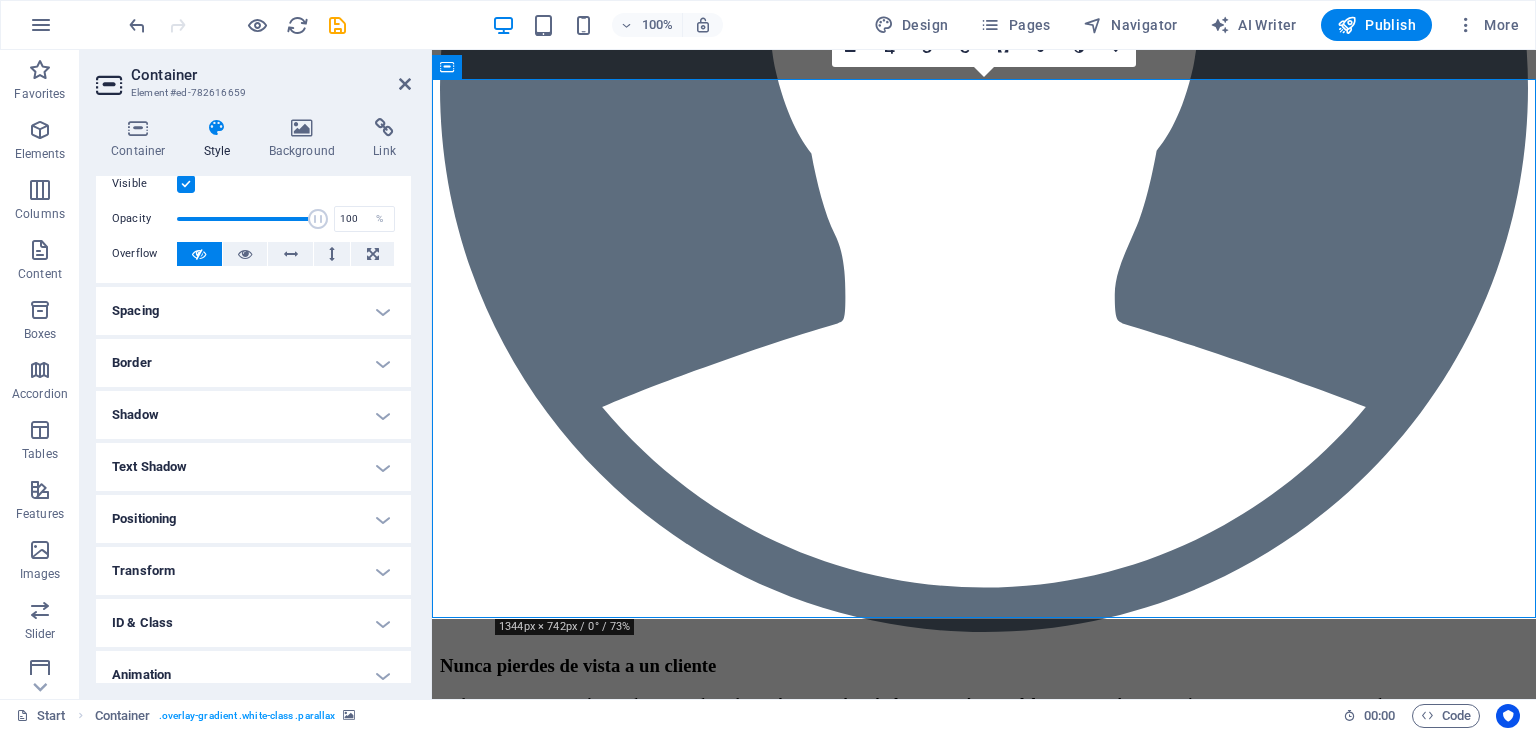 scroll, scrollTop: 32, scrollLeft: 0, axis: vertical 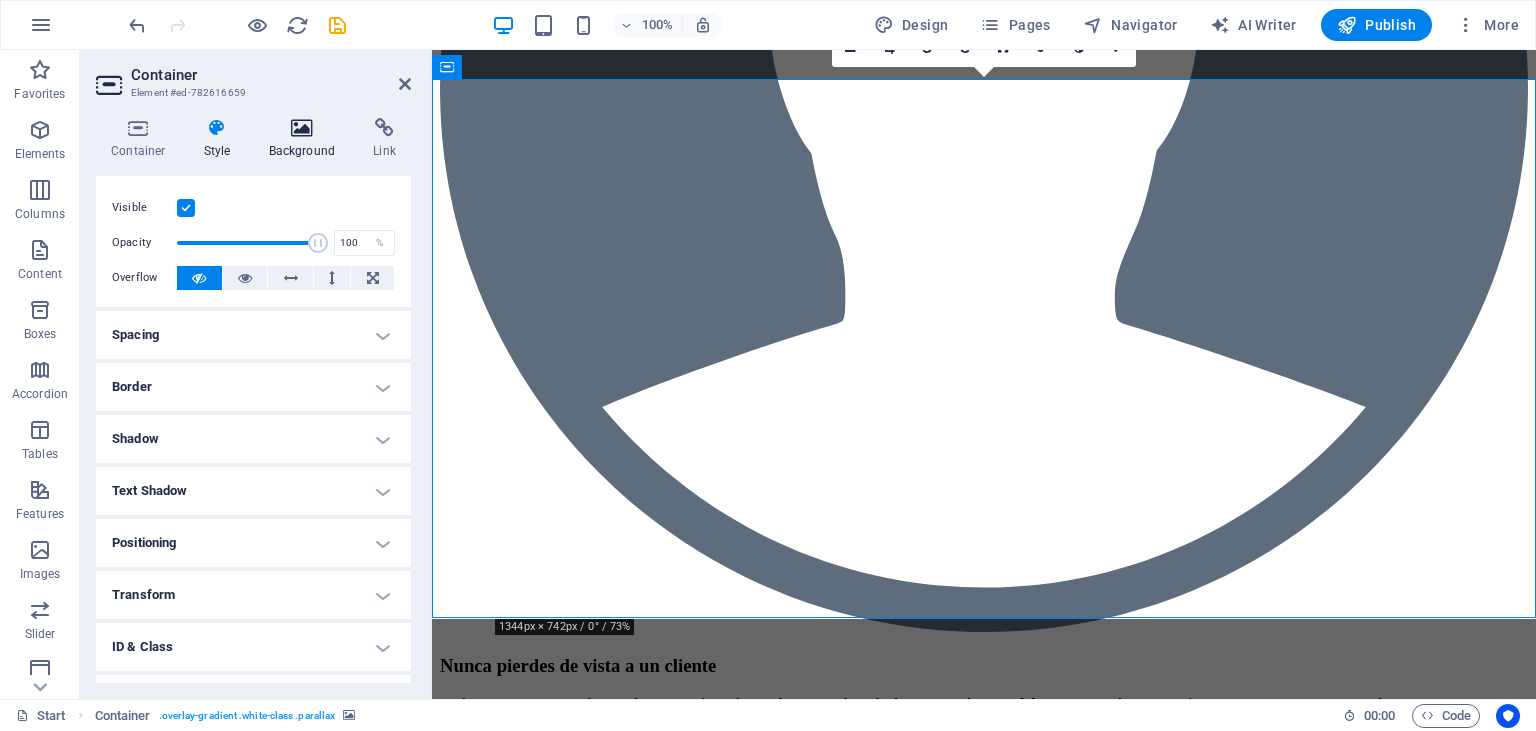 click at bounding box center [302, 128] 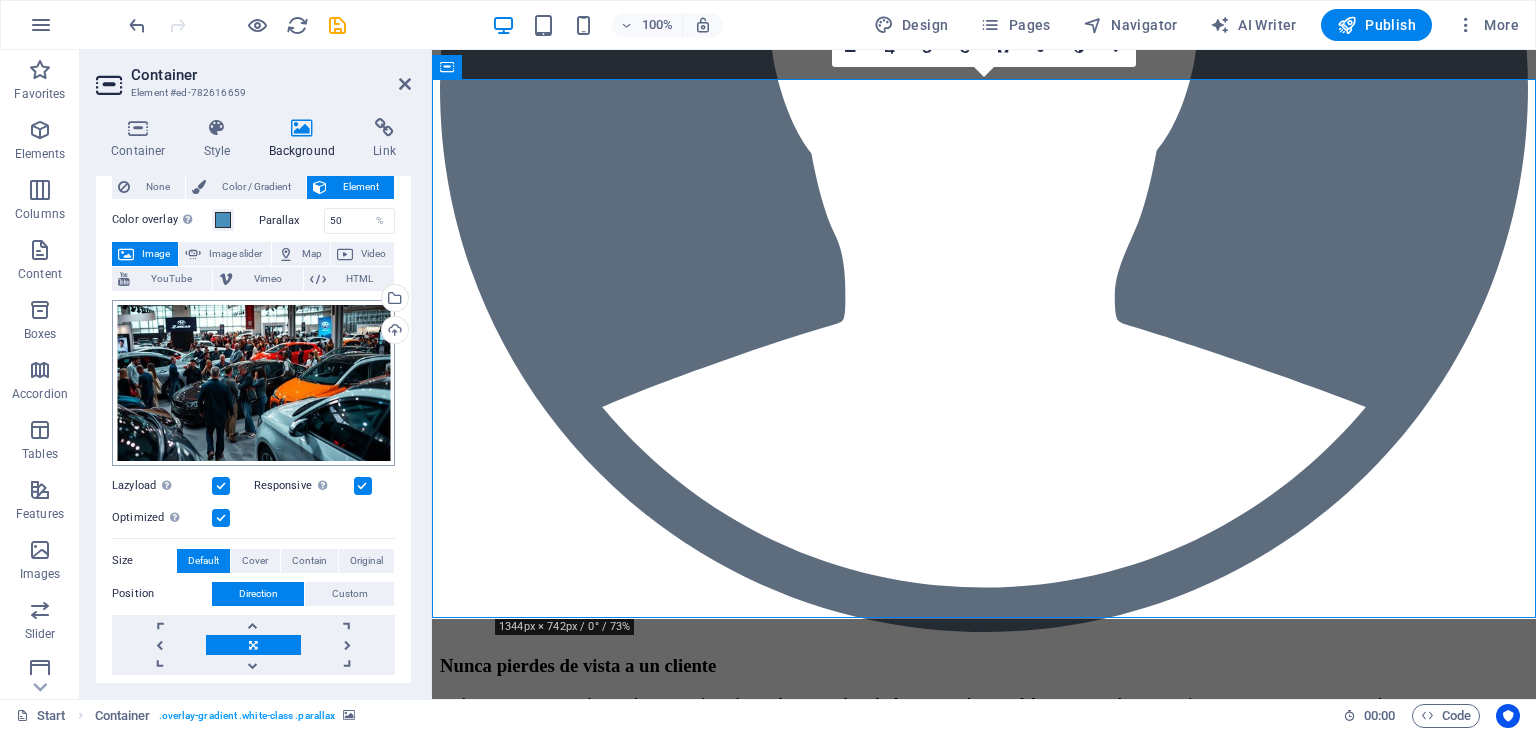 scroll, scrollTop: 0, scrollLeft: 0, axis: both 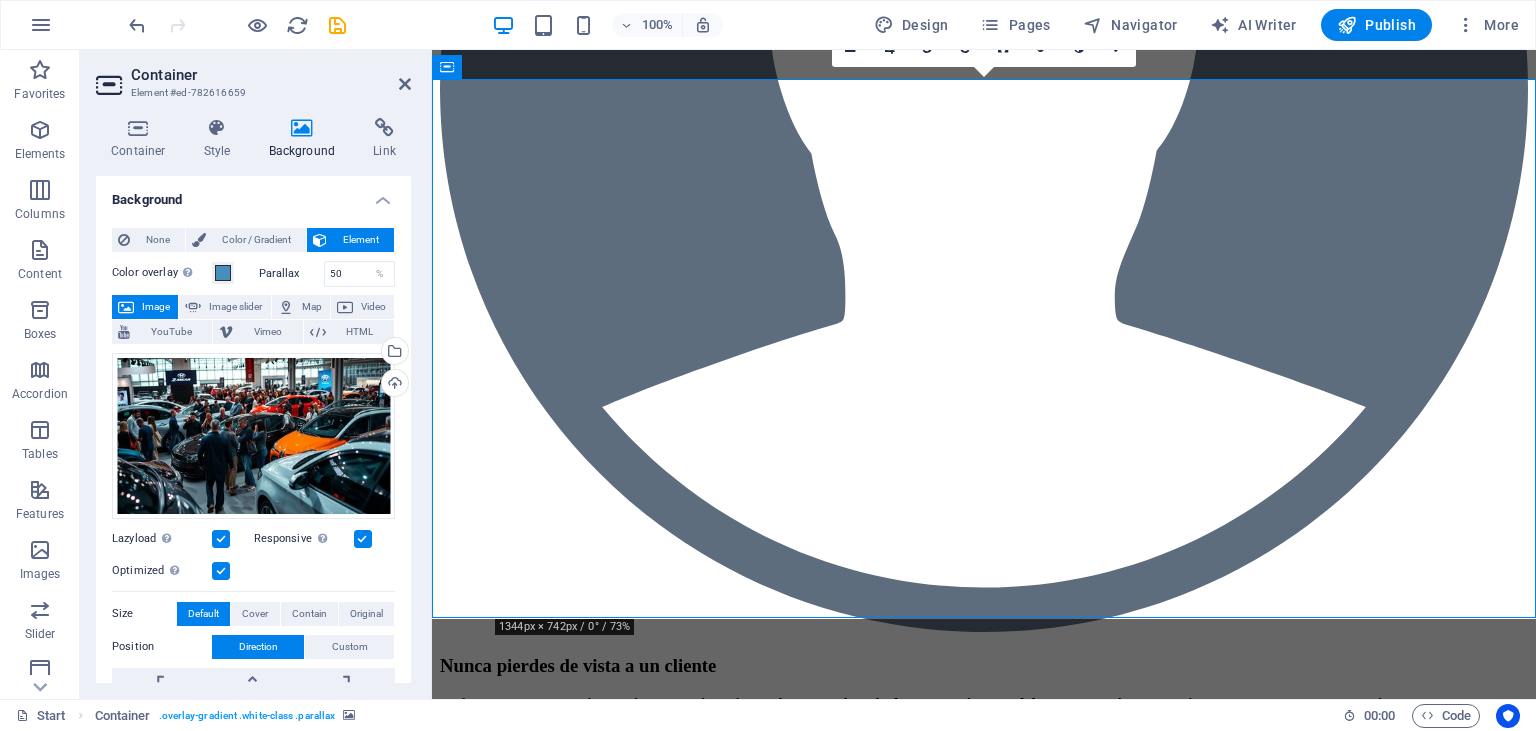 click on "Container Style Background Link Size Height Default px rem % vh vw Min. height None px rem % vh vw Width Default px rem % em vh vw Min. width None px rem % vh vw Content width Default Custom width Width Default px rem % em vh vw Min. width None px rem % vh vw Default padding Custom spacing Default content width and padding can be changed under Design. Edit design Layout (Flexbox) Alignment Determines the flex direction. Default Main axis Determine how elements should behave along the main axis inside this container (justify content). Default Side axis Control the vertical direction of the element inside of the container (align items). Default Wrap Default On Off Fill Controls the distances and direction of elements on the y-axis across several lines (align content). Default Accessibility ARIA helps assistive technologies (like screen readers) to understand the role, state, and behavior of web elements Role The ARIA role defines the purpose of an element.  None Alert Article Banner Comment Fan" at bounding box center [253, 400] 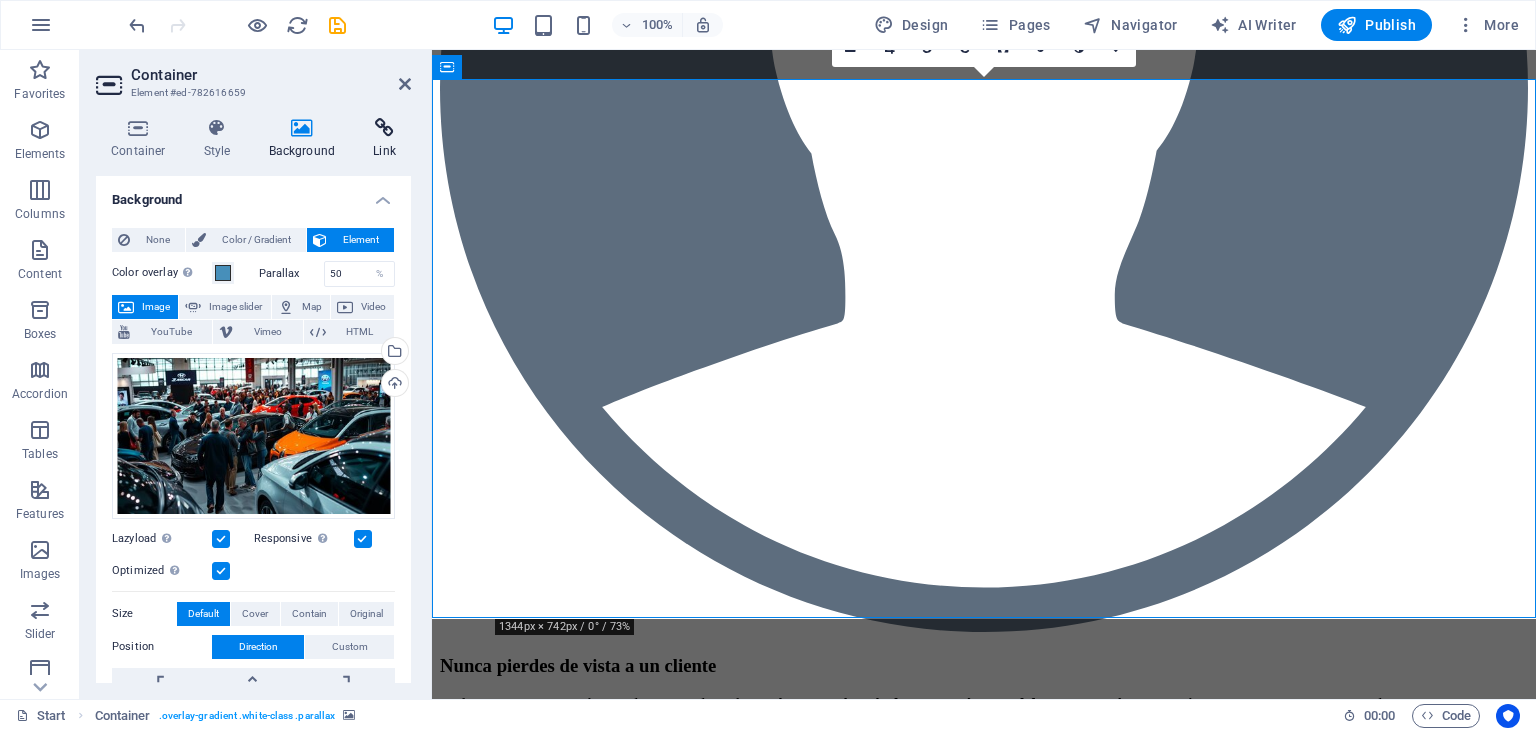 click at bounding box center [384, 128] 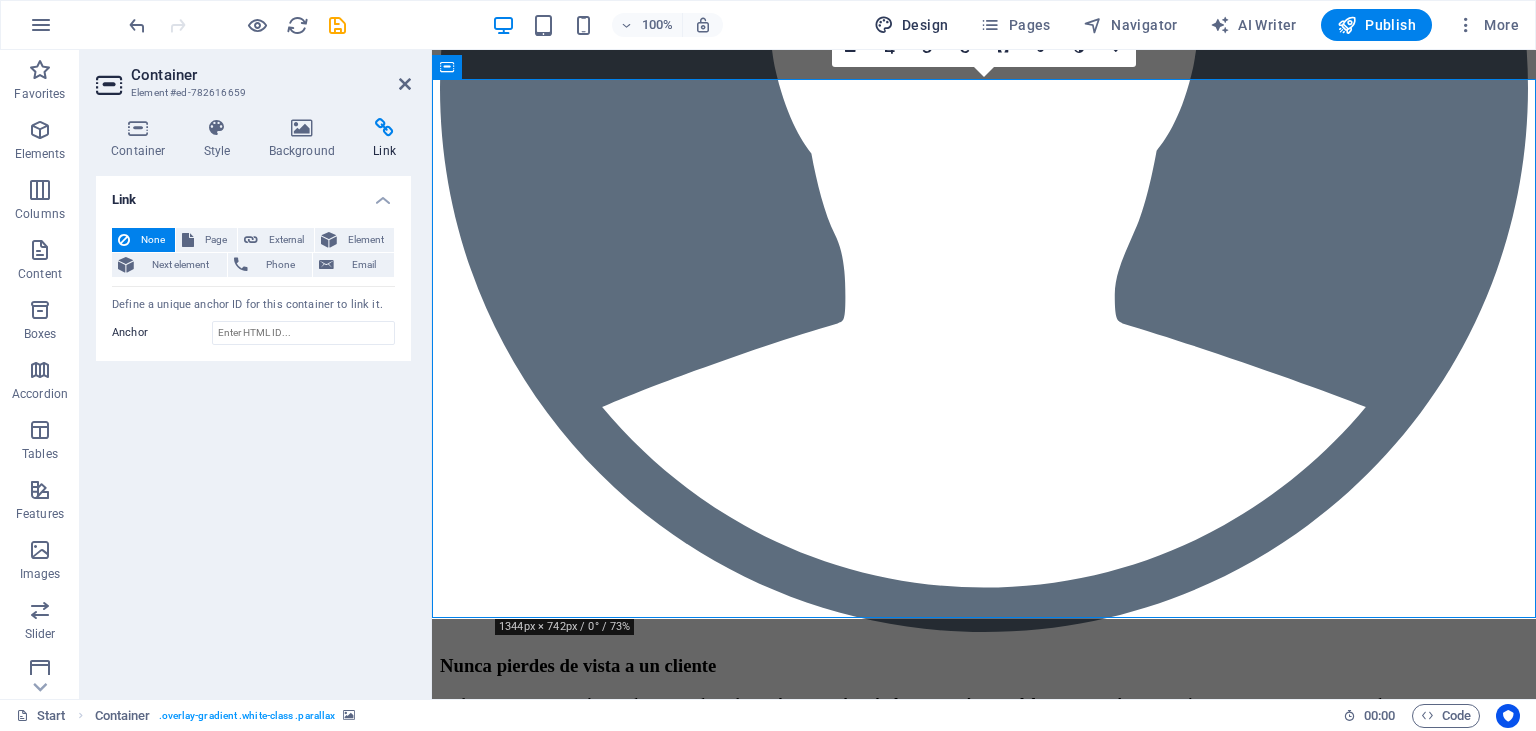 click on "Design" at bounding box center (911, 25) 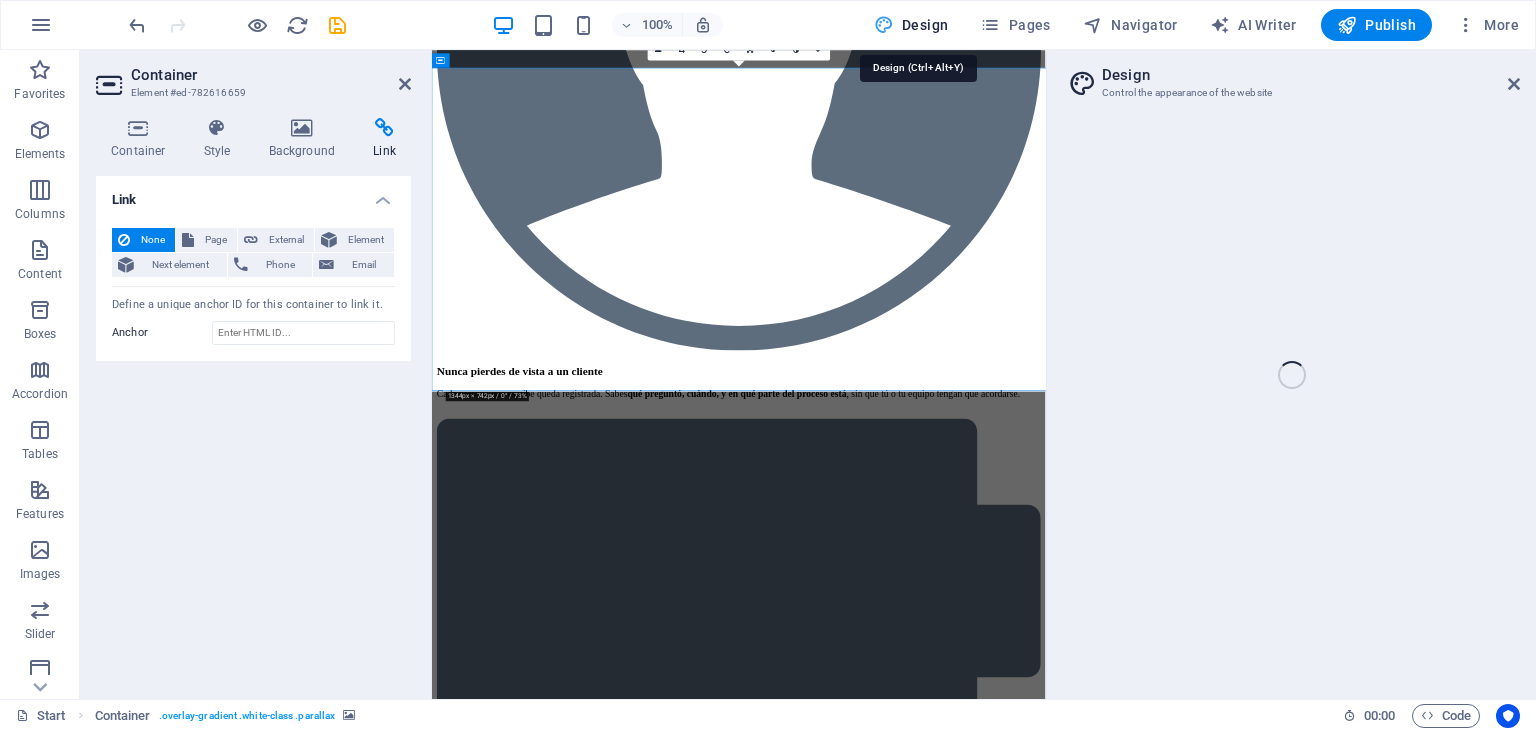 select on "rem" 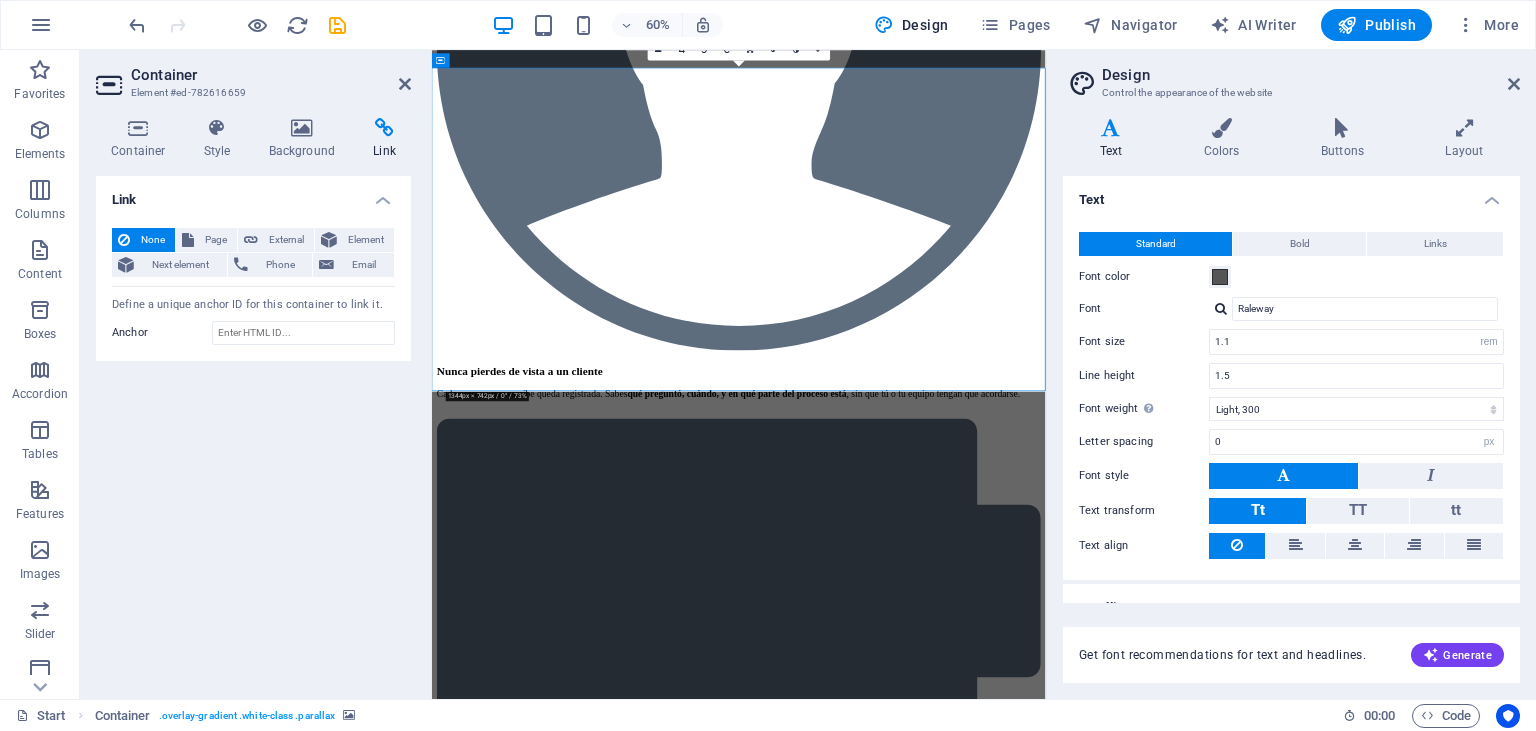 scroll, scrollTop: 25, scrollLeft: 0, axis: vertical 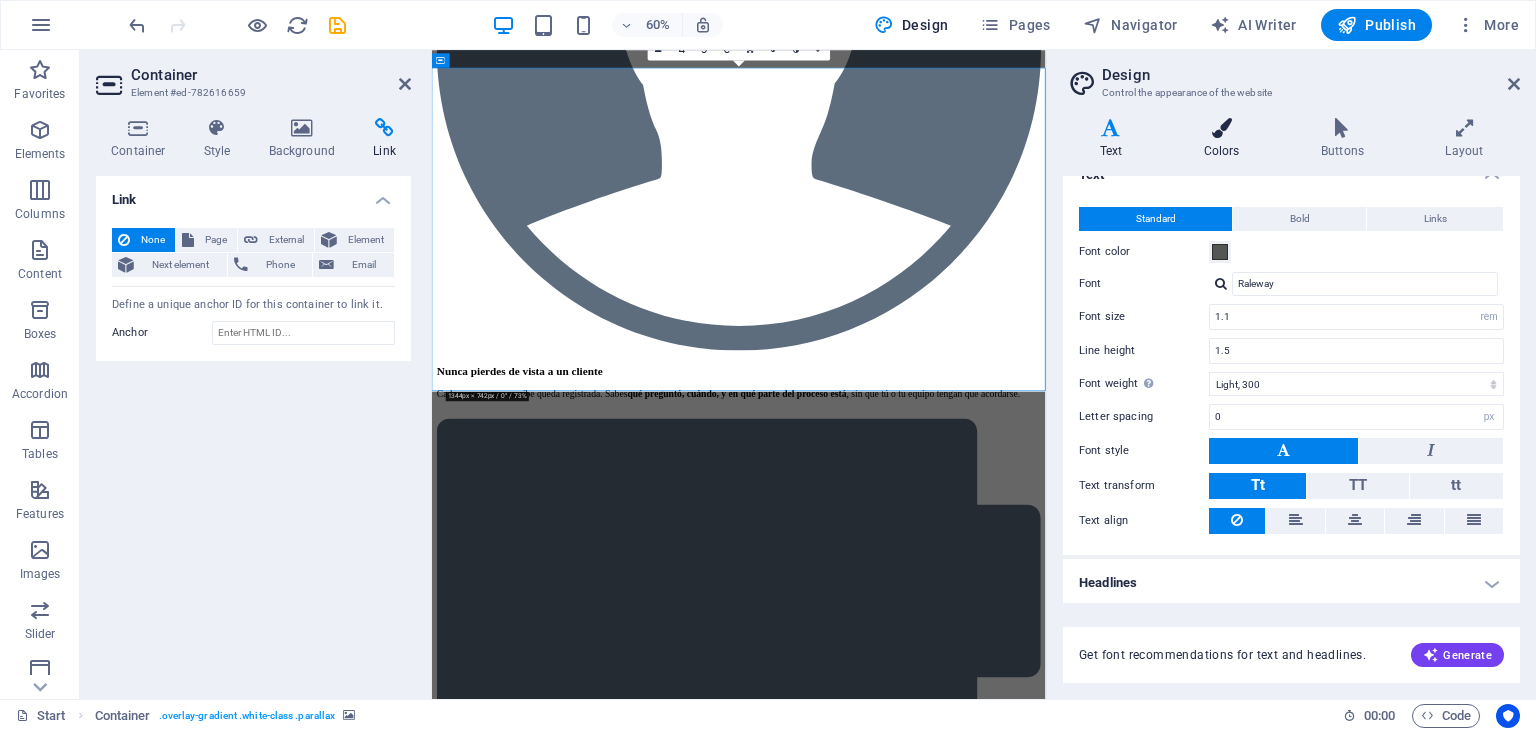 click on "Colors" at bounding box center (1225, 139) 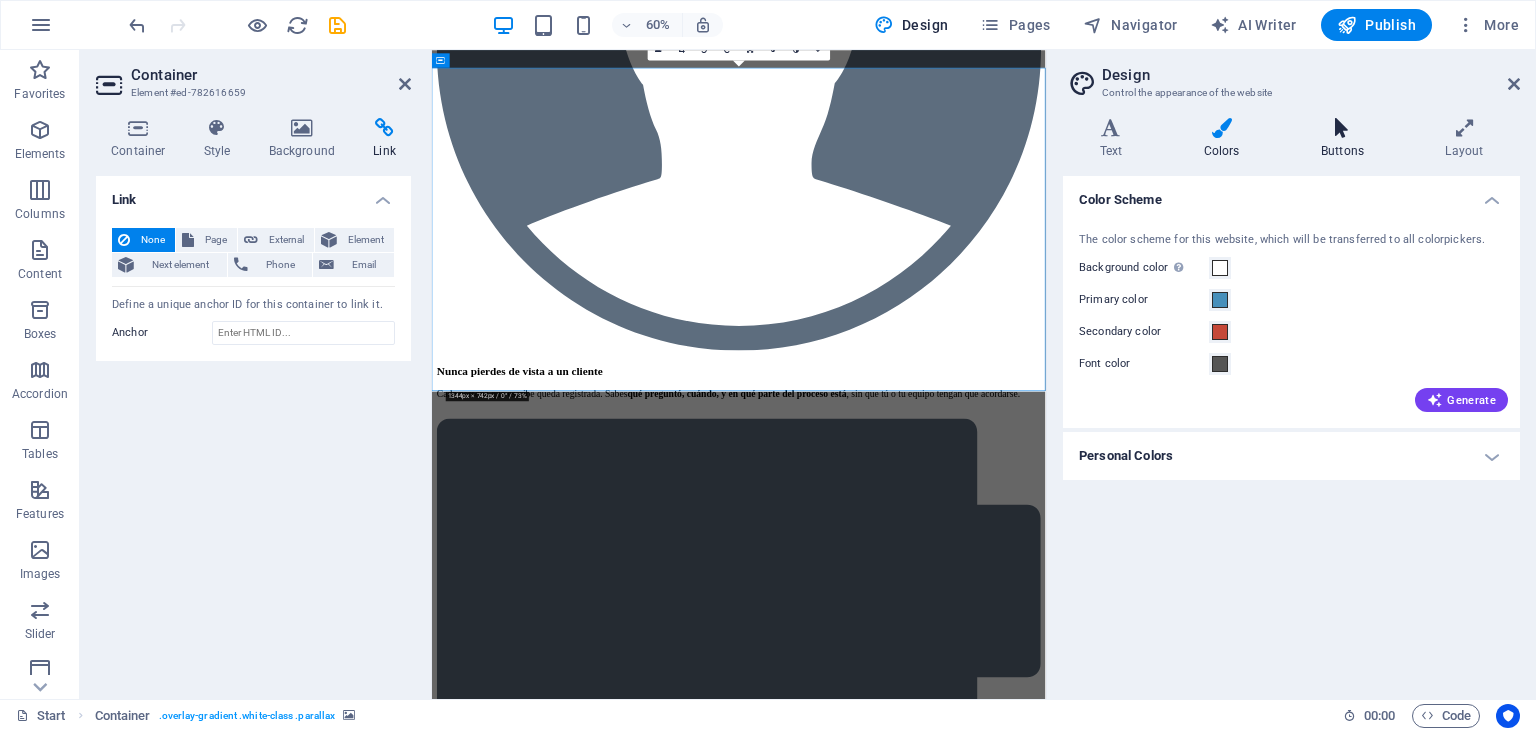 click on "Buttons" at bounding box center (1346, 139) 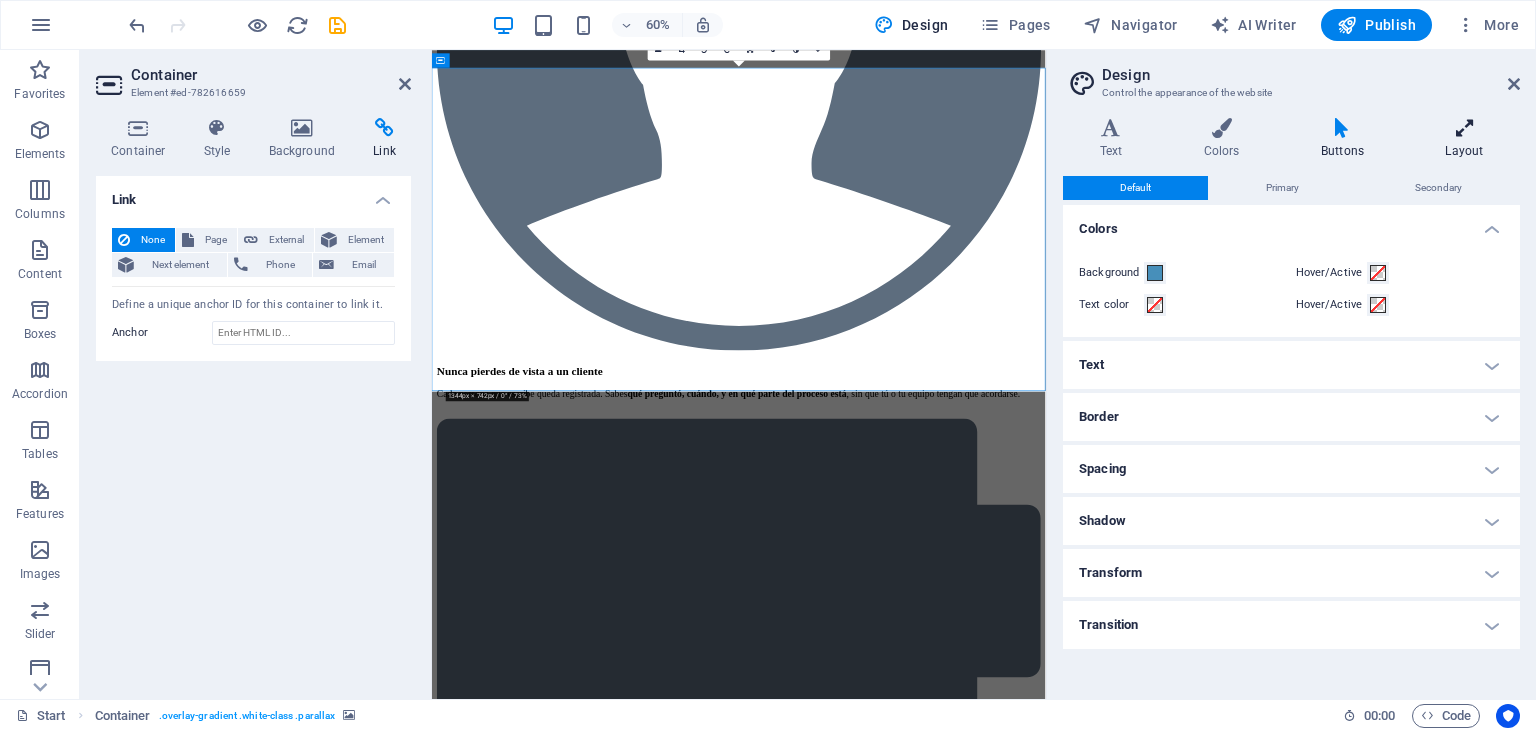 click on "Layout" at bounding box center (1464, 139) 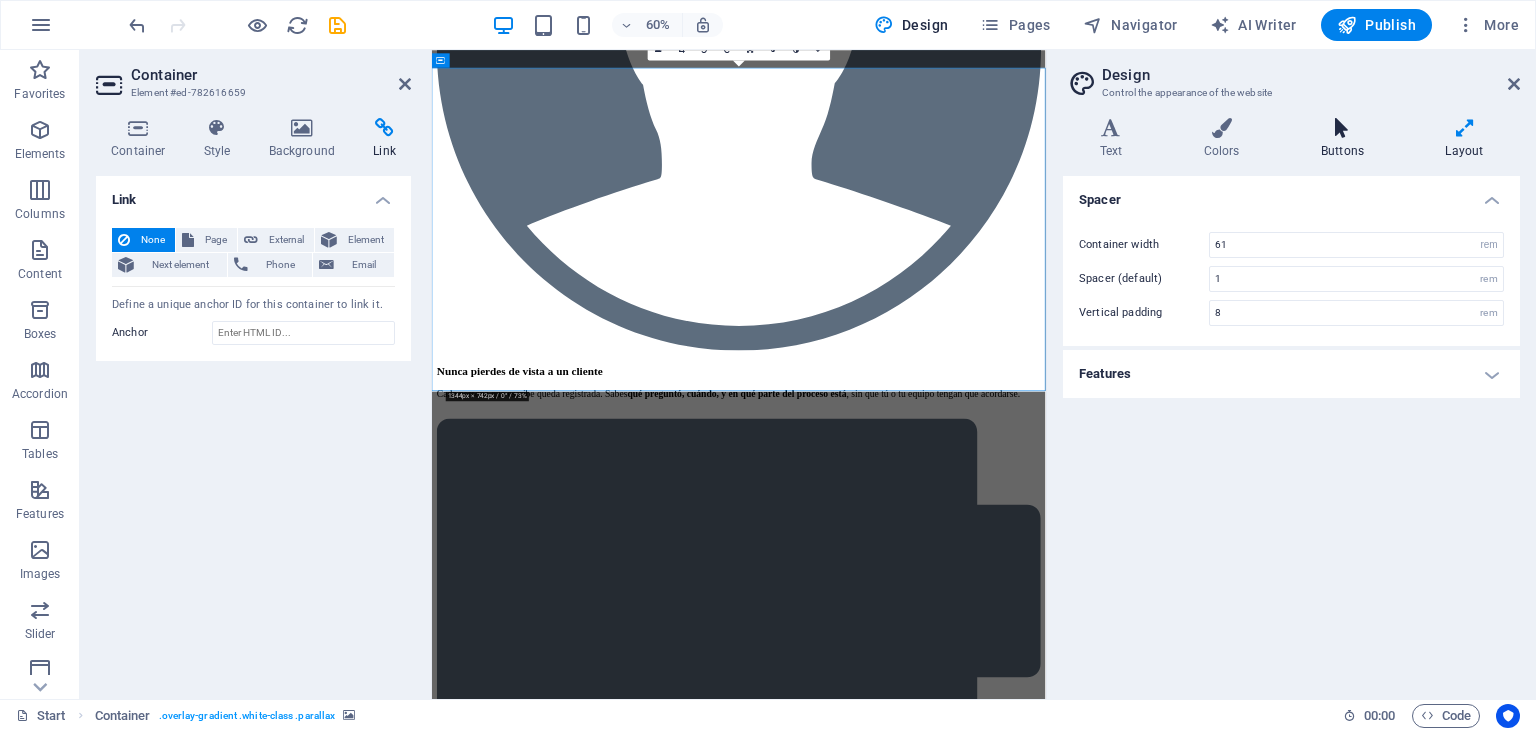 click on "Buttons" at bounding box center [1346, 139] 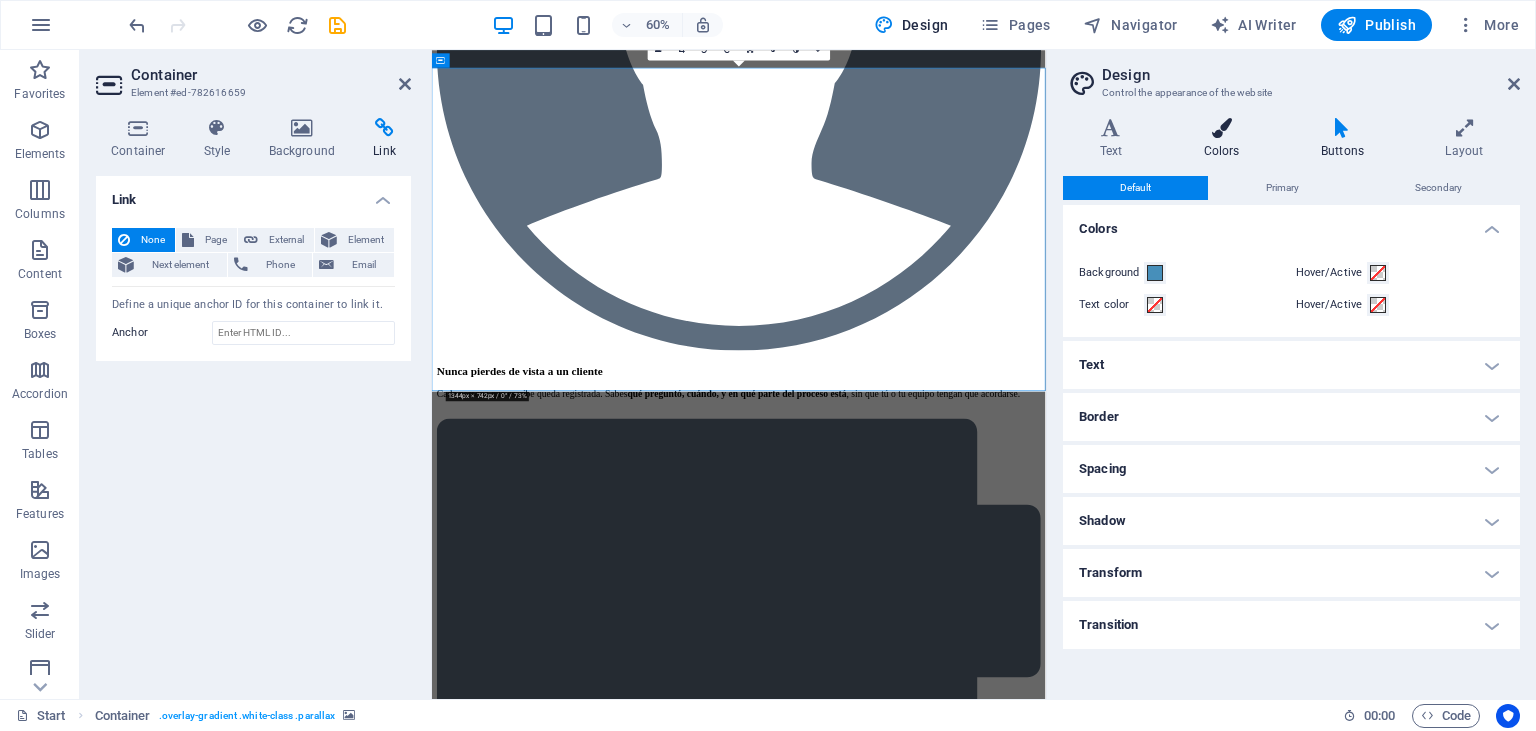 click on "Colors" at bounding box center [1225, 139] 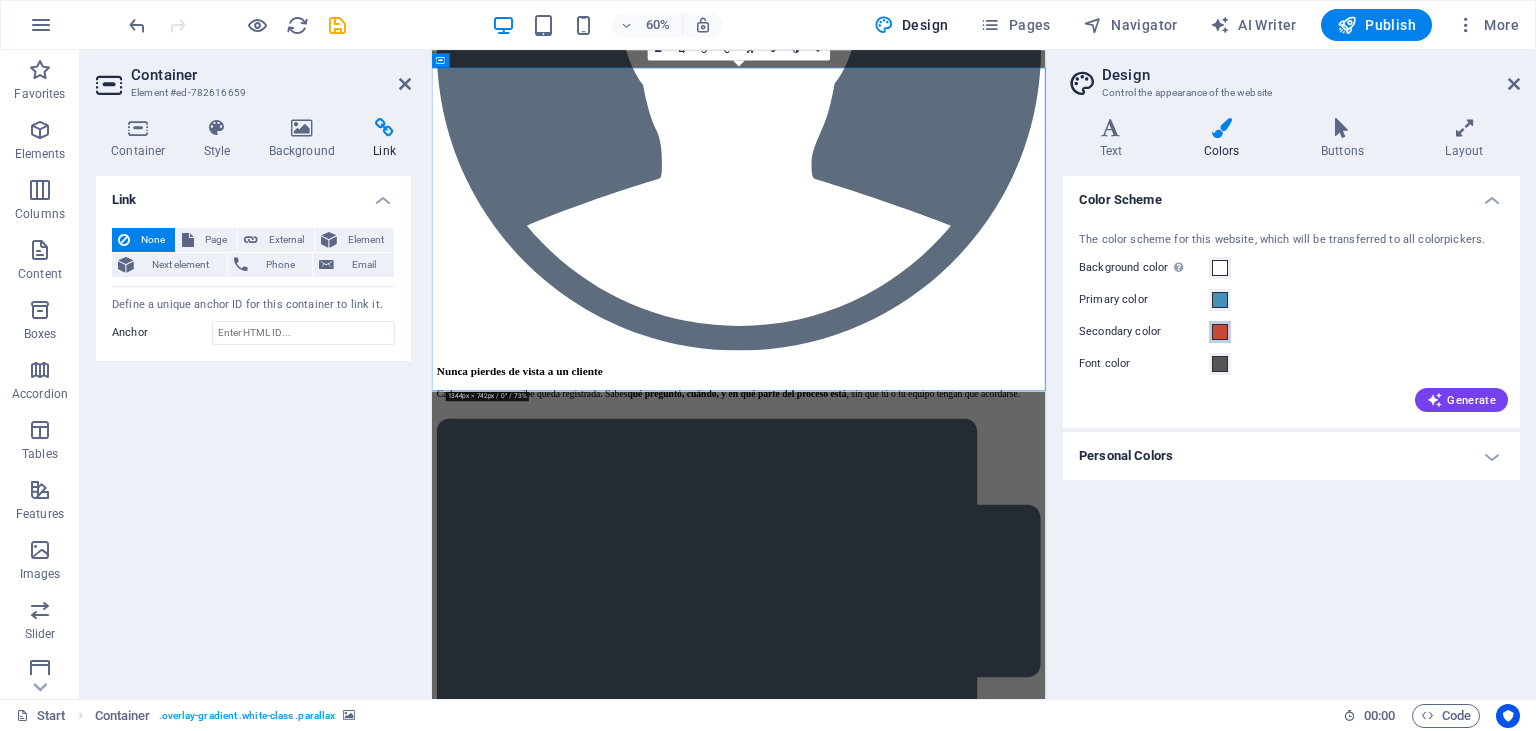 click at bounding box center (1220, 332) 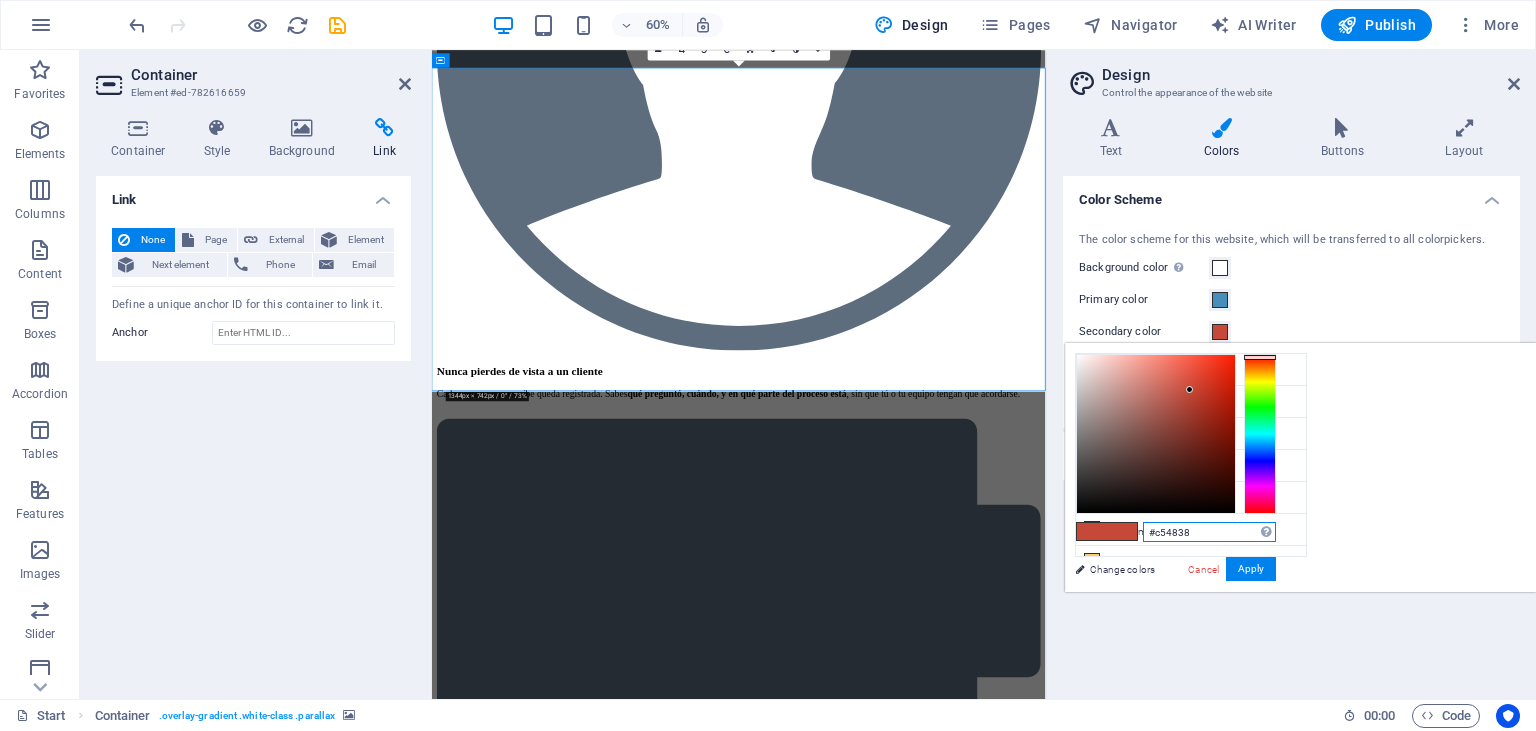 drag, startPoint x: 1453, startPoint y: 531, endPoint x: 1358, endPoint y: 531, distance: 95 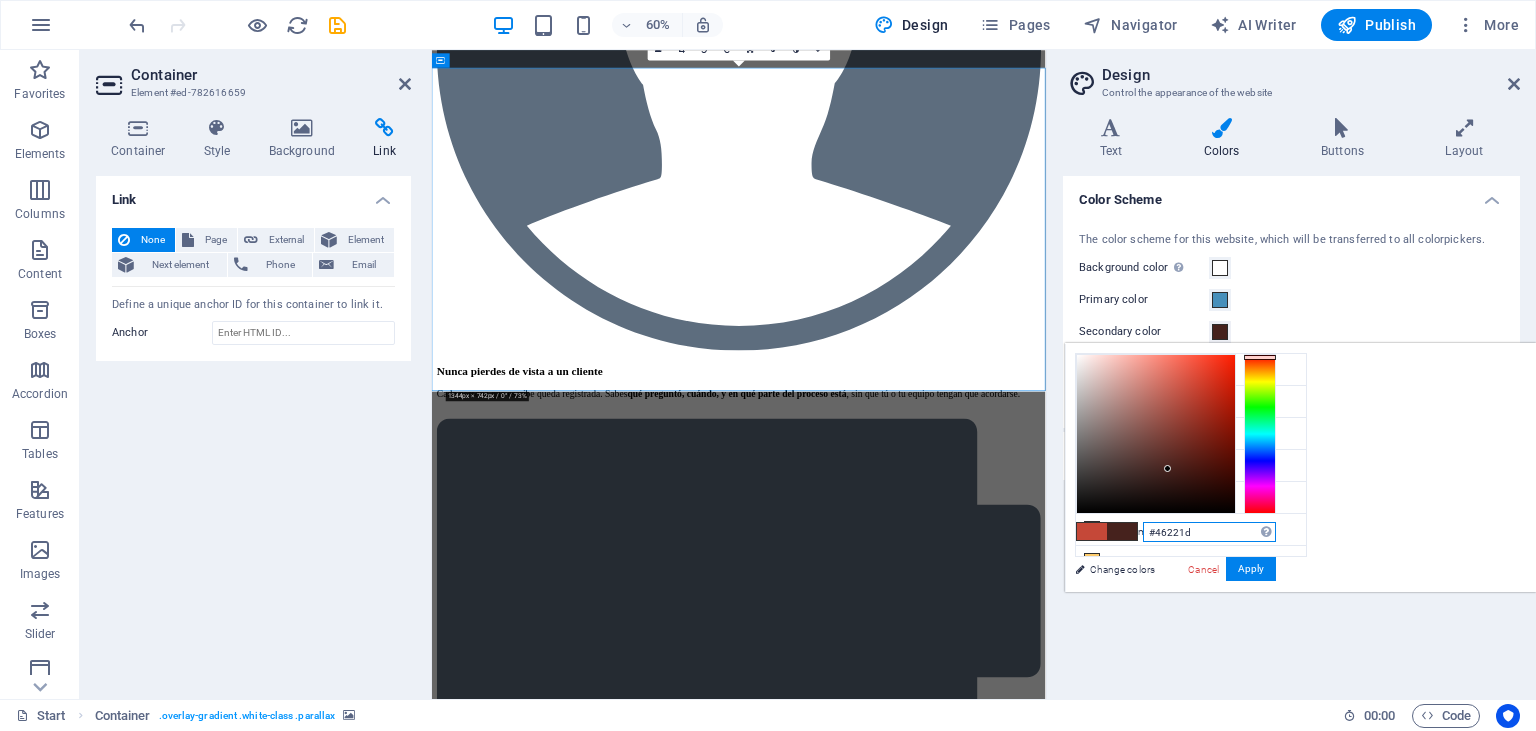 drag, startPoint x: 1433, startPoint y: 385, endPoint x: 1418, endPoint y: 468, distance: 84.34453 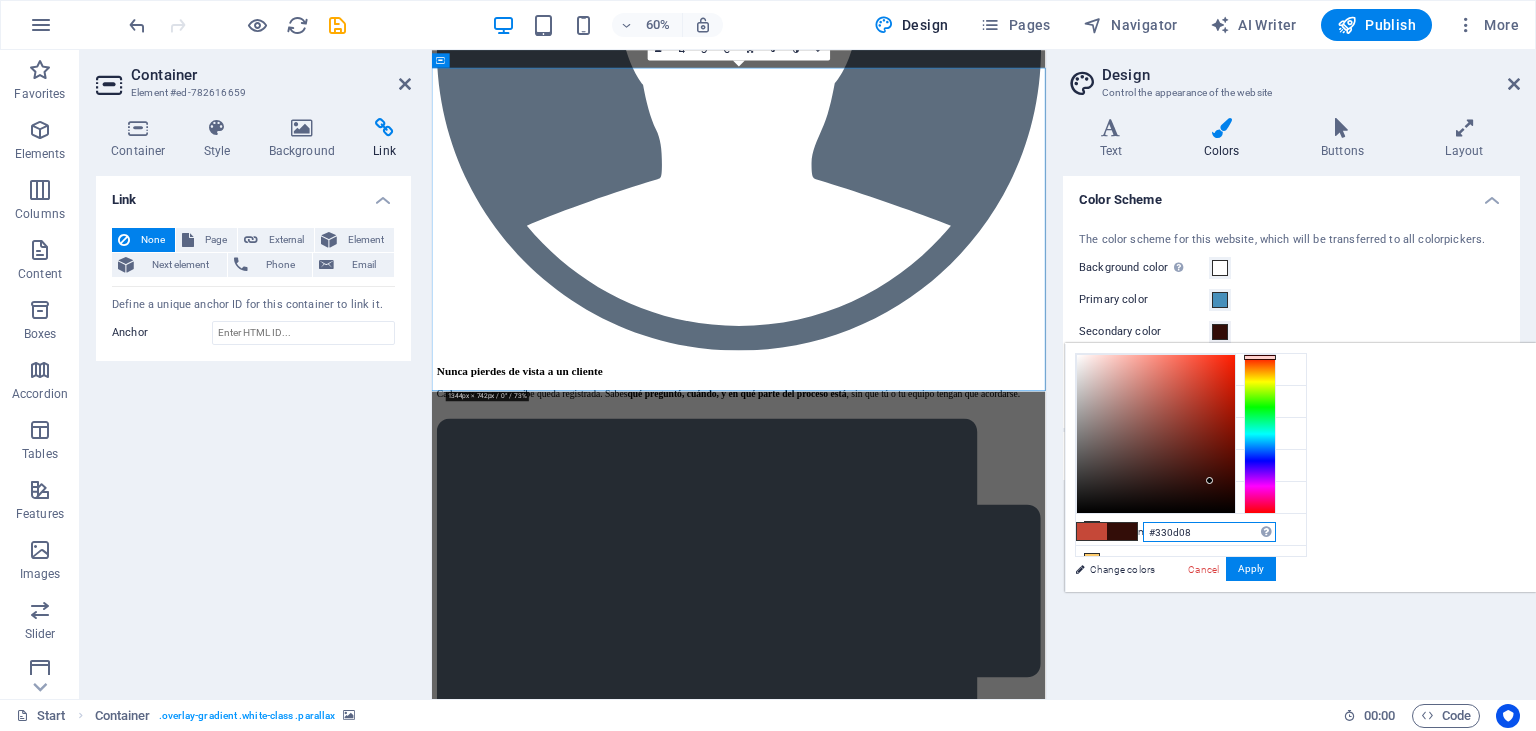 drag, startPoint x: 1421, startPoint y: 468, endPoint x: 1460, endPoint y: 480, distance: 40.804413 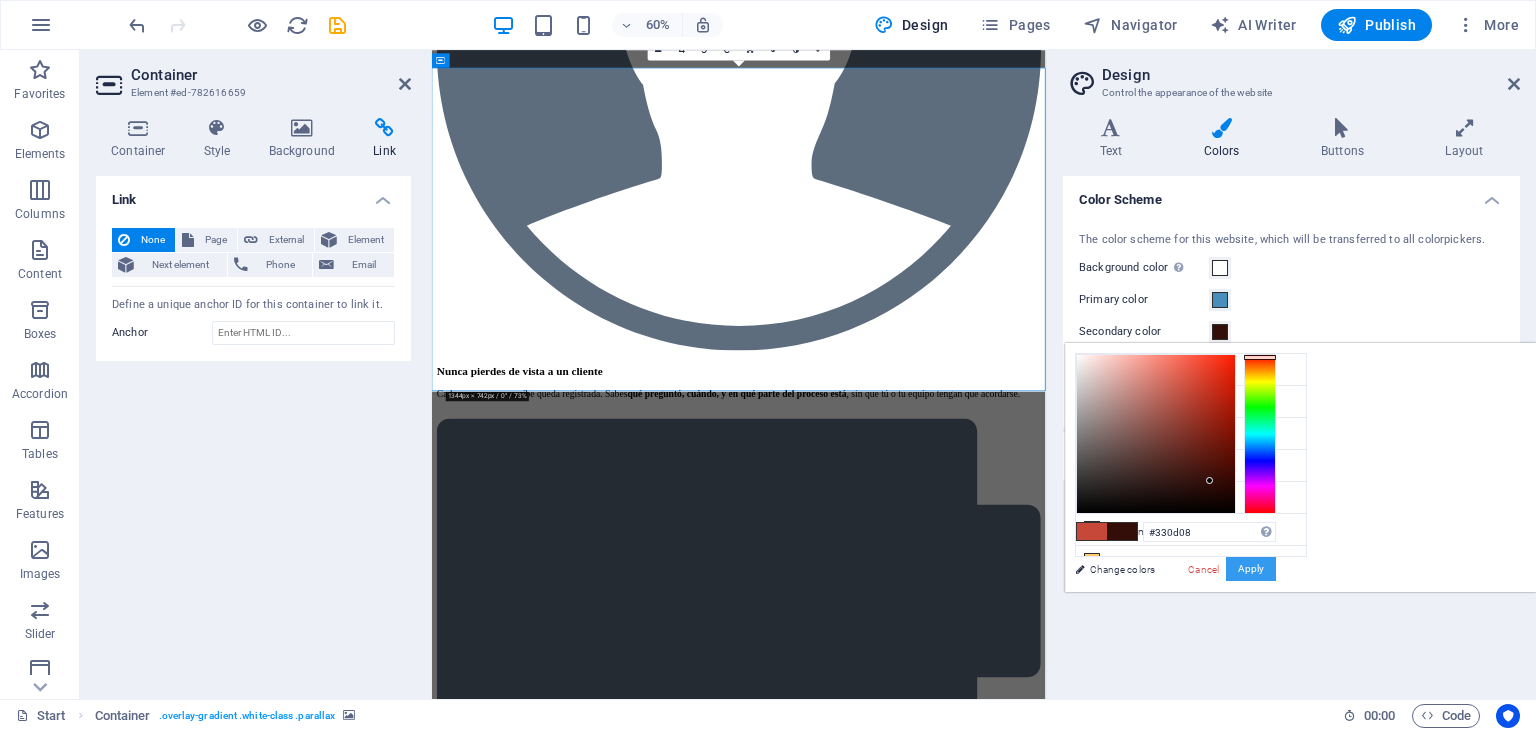 click on "Apply" at bounding box center (1251, 569) 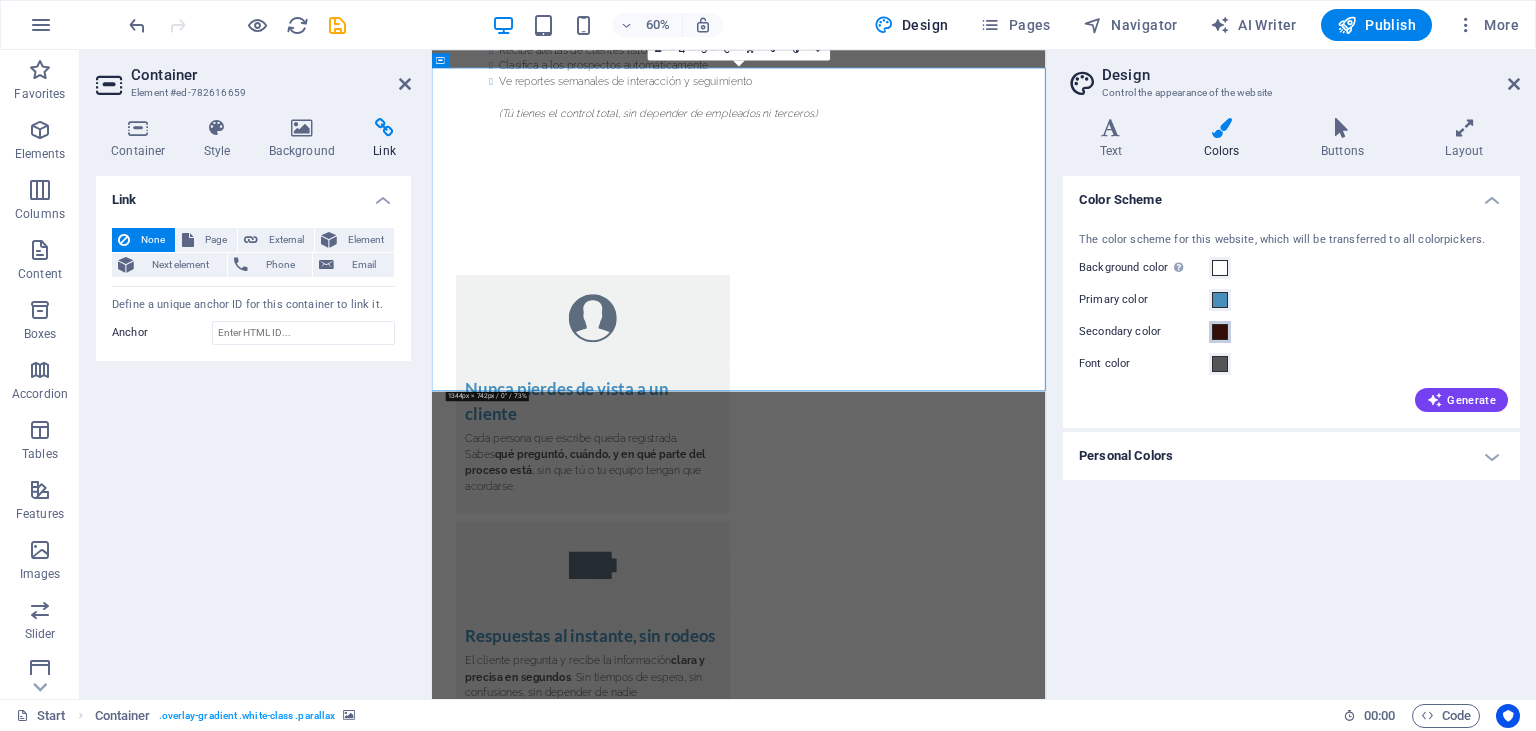 click at bounding box center [1220, 332] 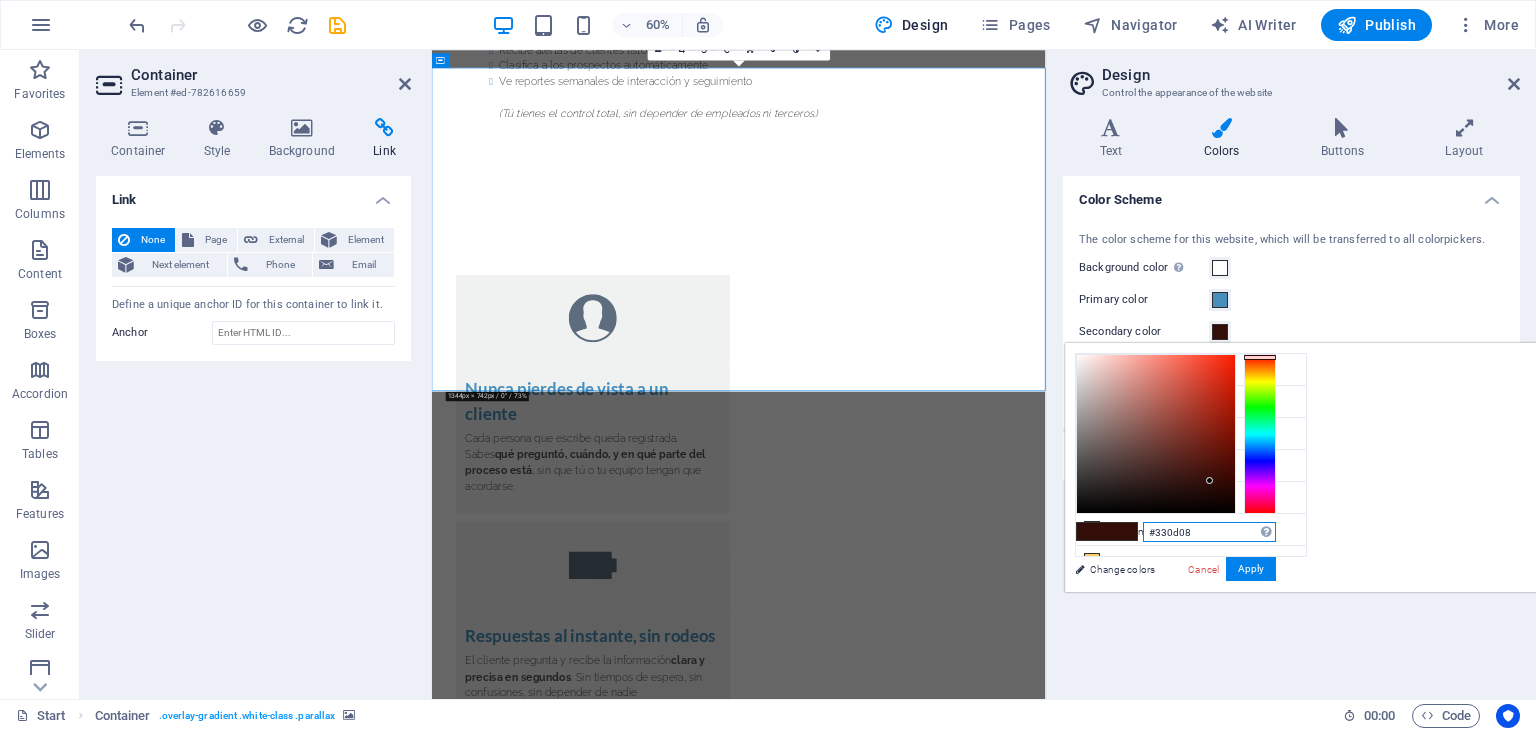 drag, startPoint x: 1451, startPoint y: 535, endPoint x: 1327, endPoint y: 533, distance: 124.01613 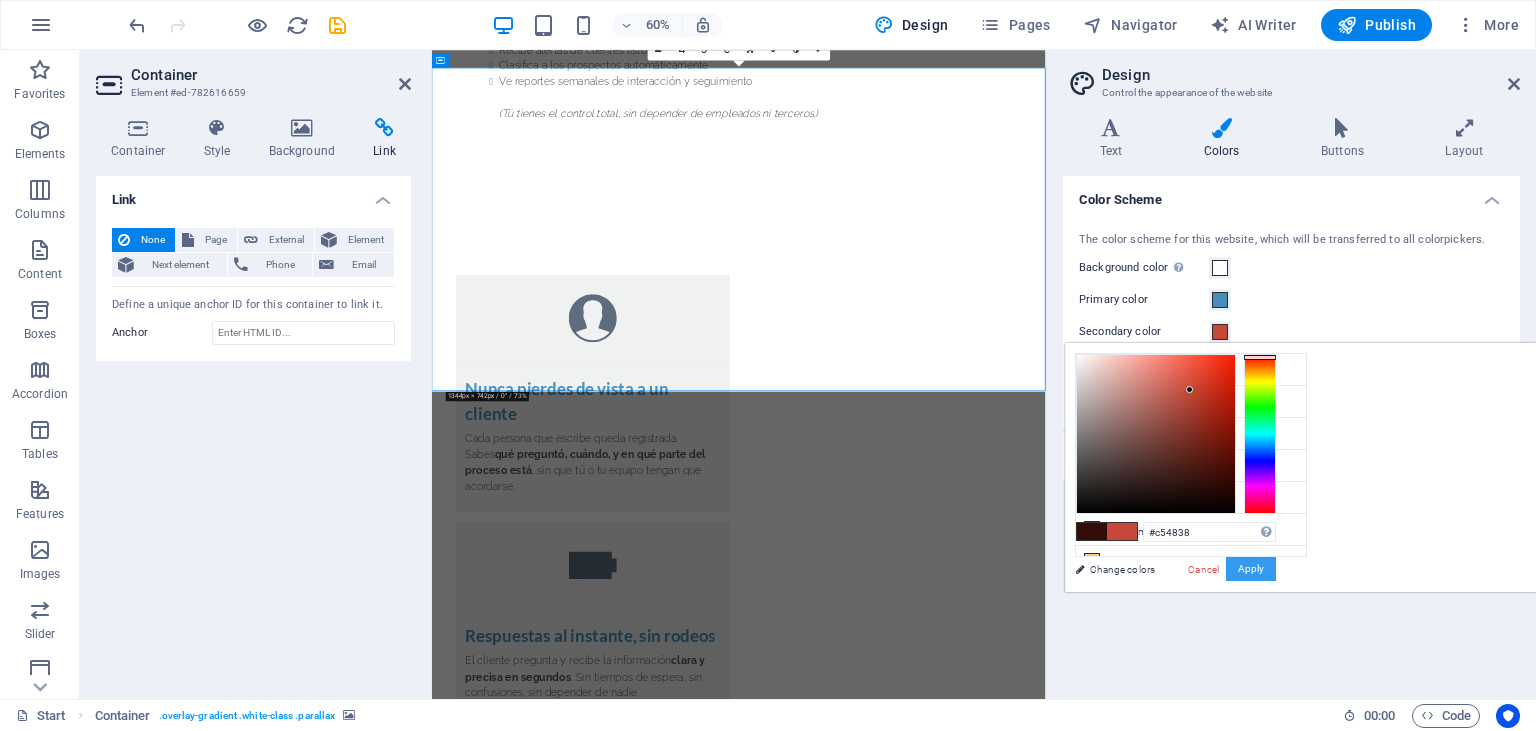 click on "Apply" at bounding box center (1251, 569) 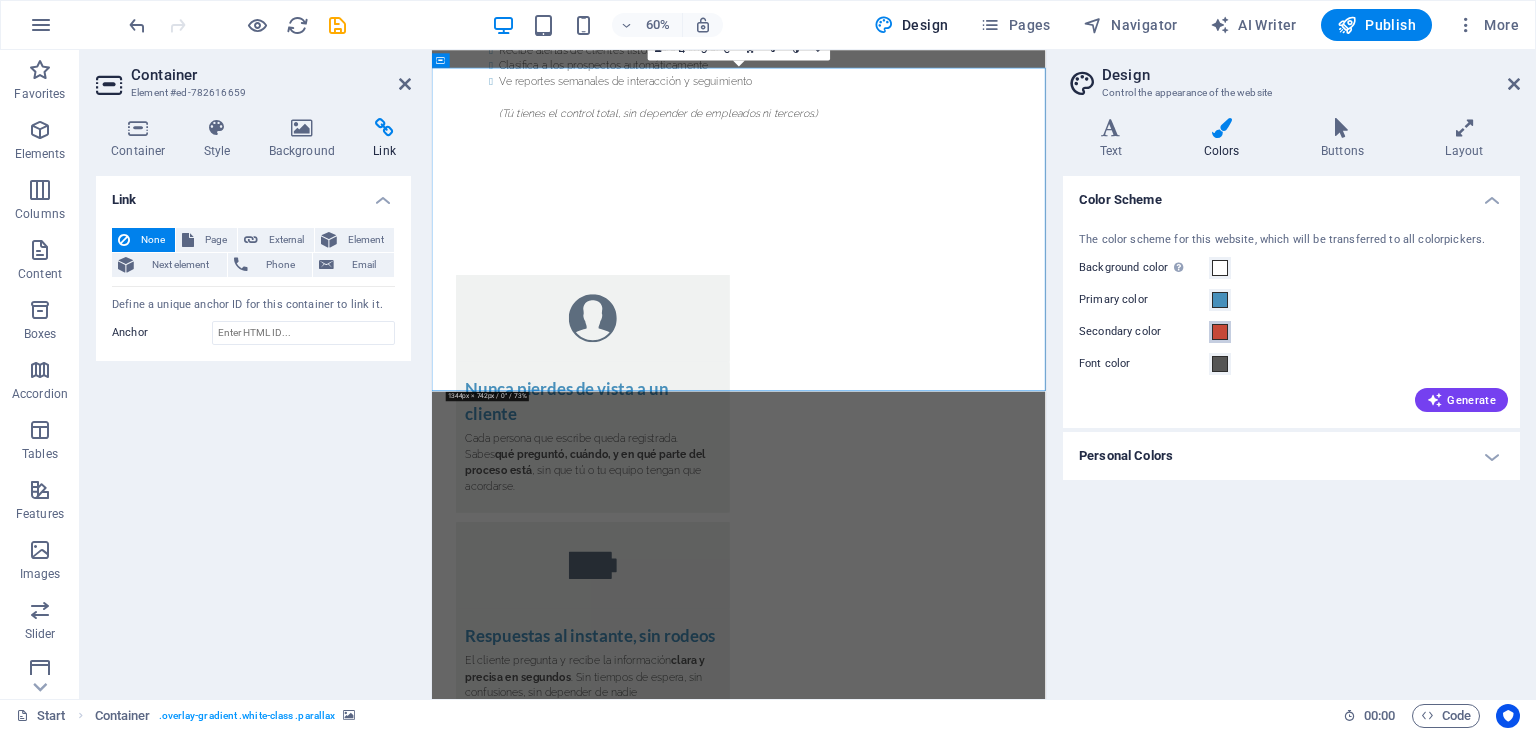 click at bounding box center [1220, 332] 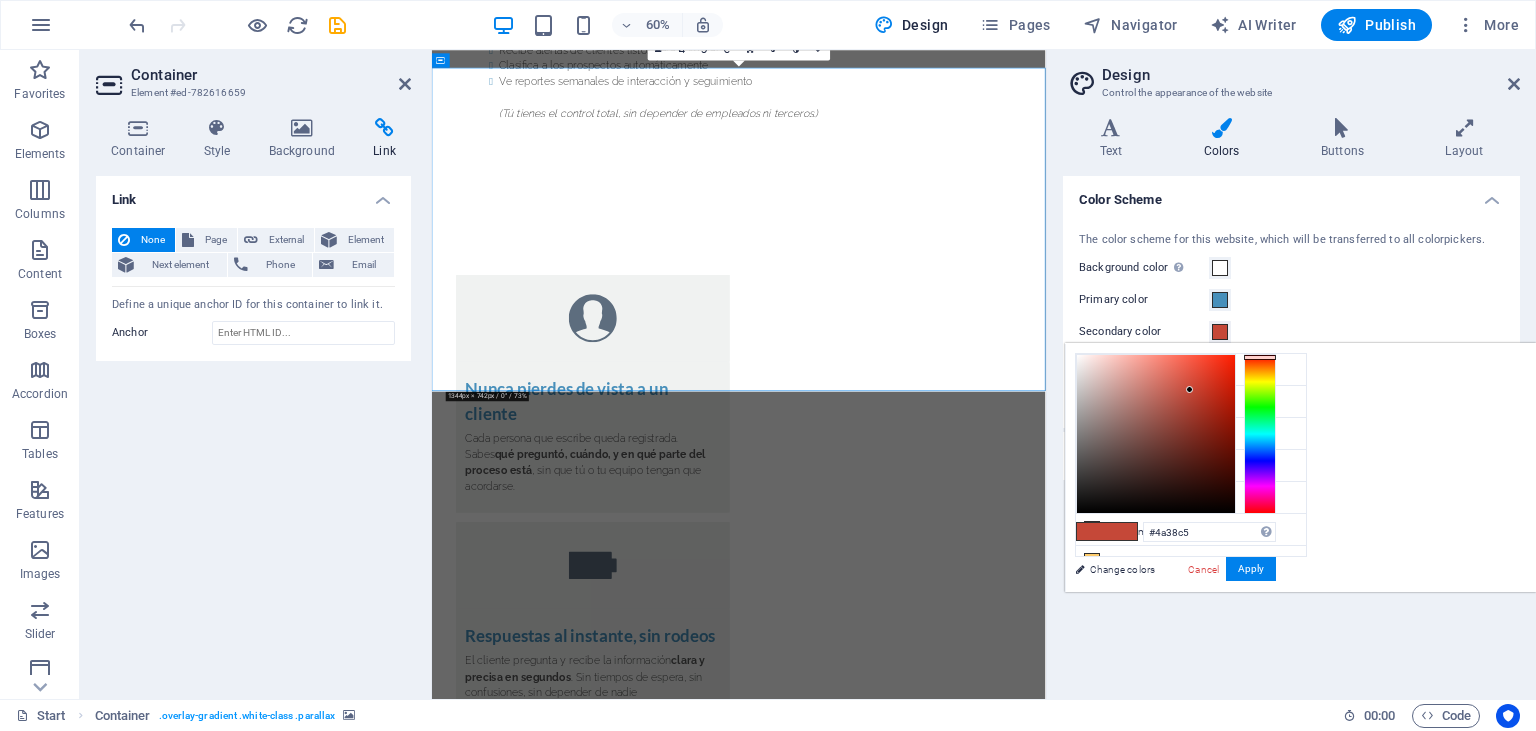 click at bounding box center (1260, 434) 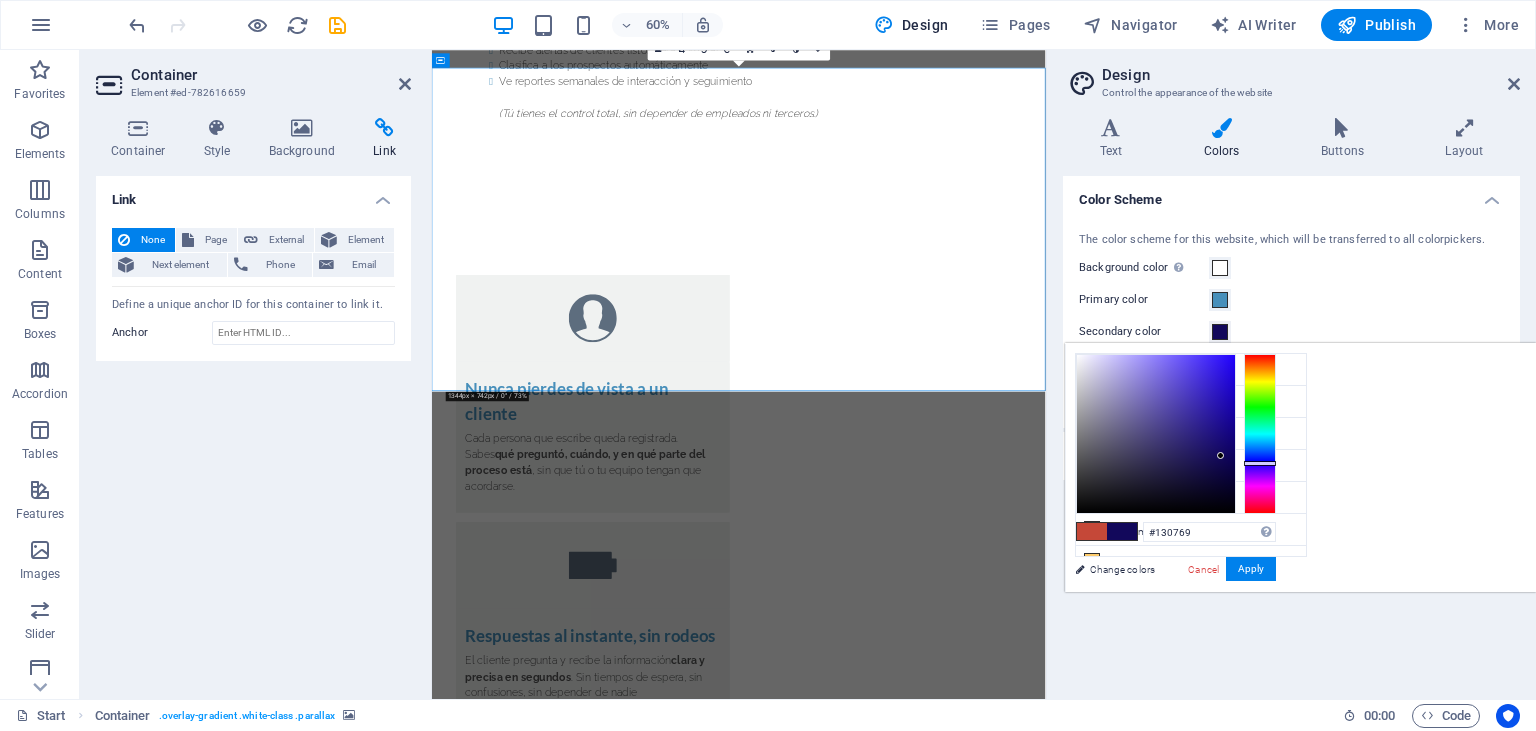 type on "#14076e" 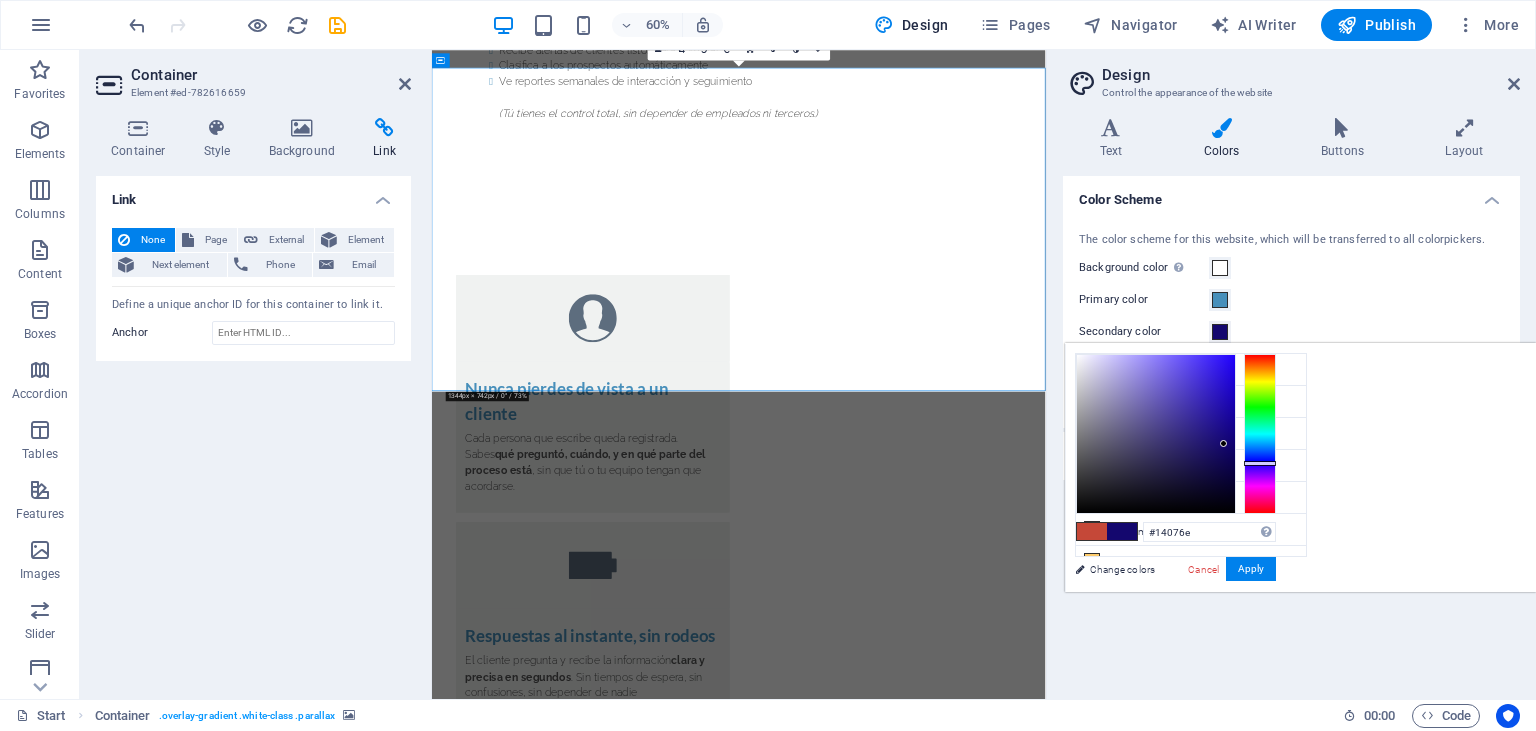 drag, startPoint x: 1446, startPoint y: 396, endPoint x: 1474, endPoint y: 443, distance: 54.708317 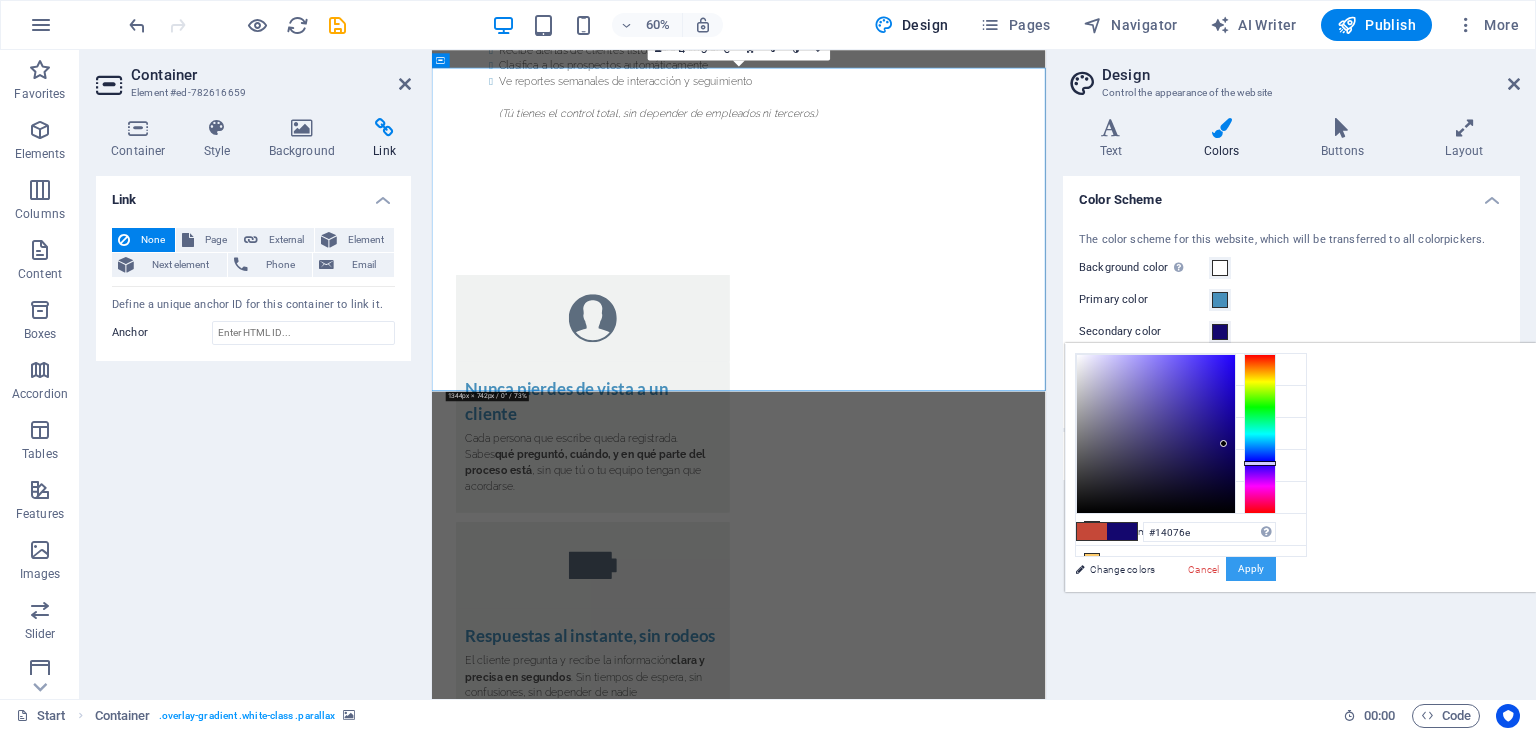 click on "Apply" at bounding box center [1251, 569] 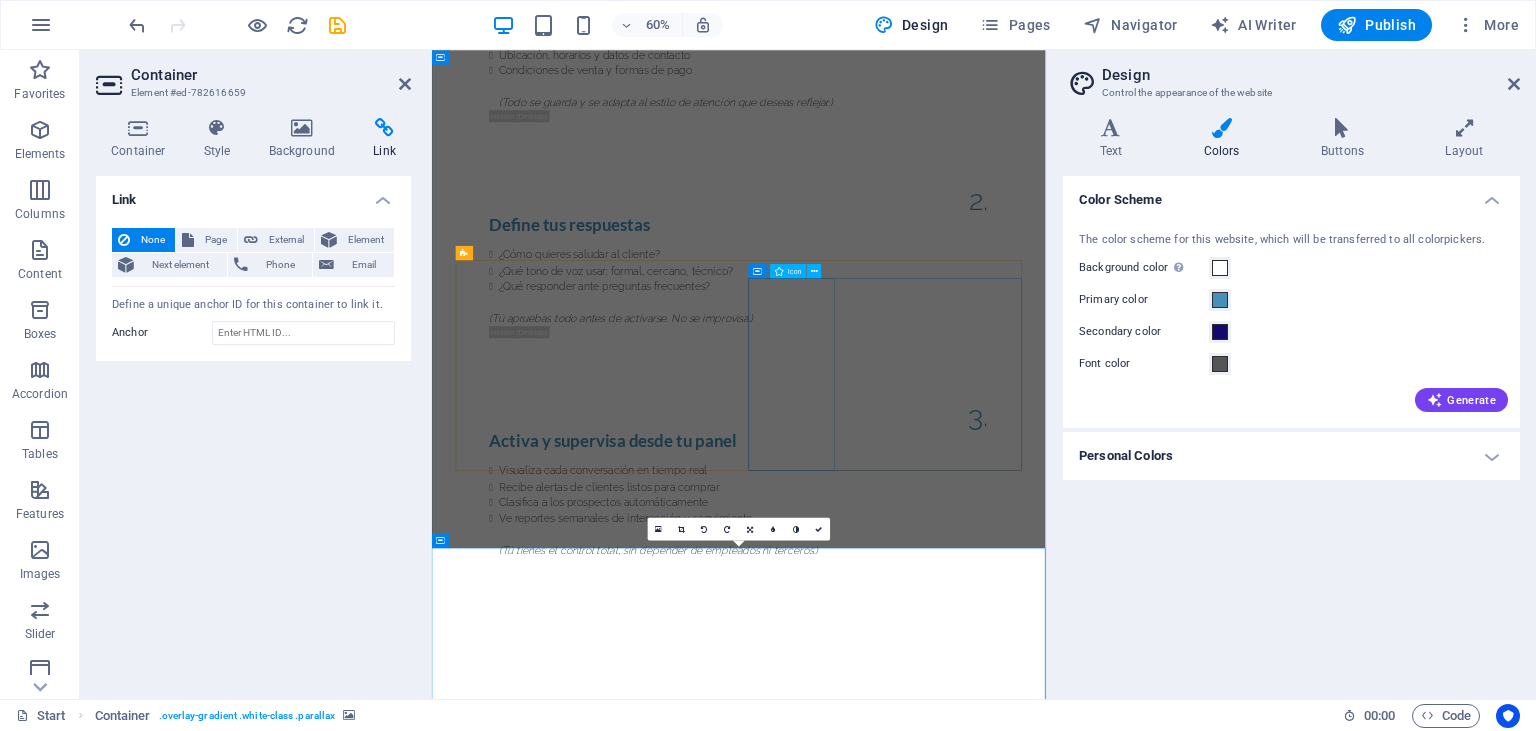 scroll, scrollTop: 2745, scrollLeft: 0, axis: vertical 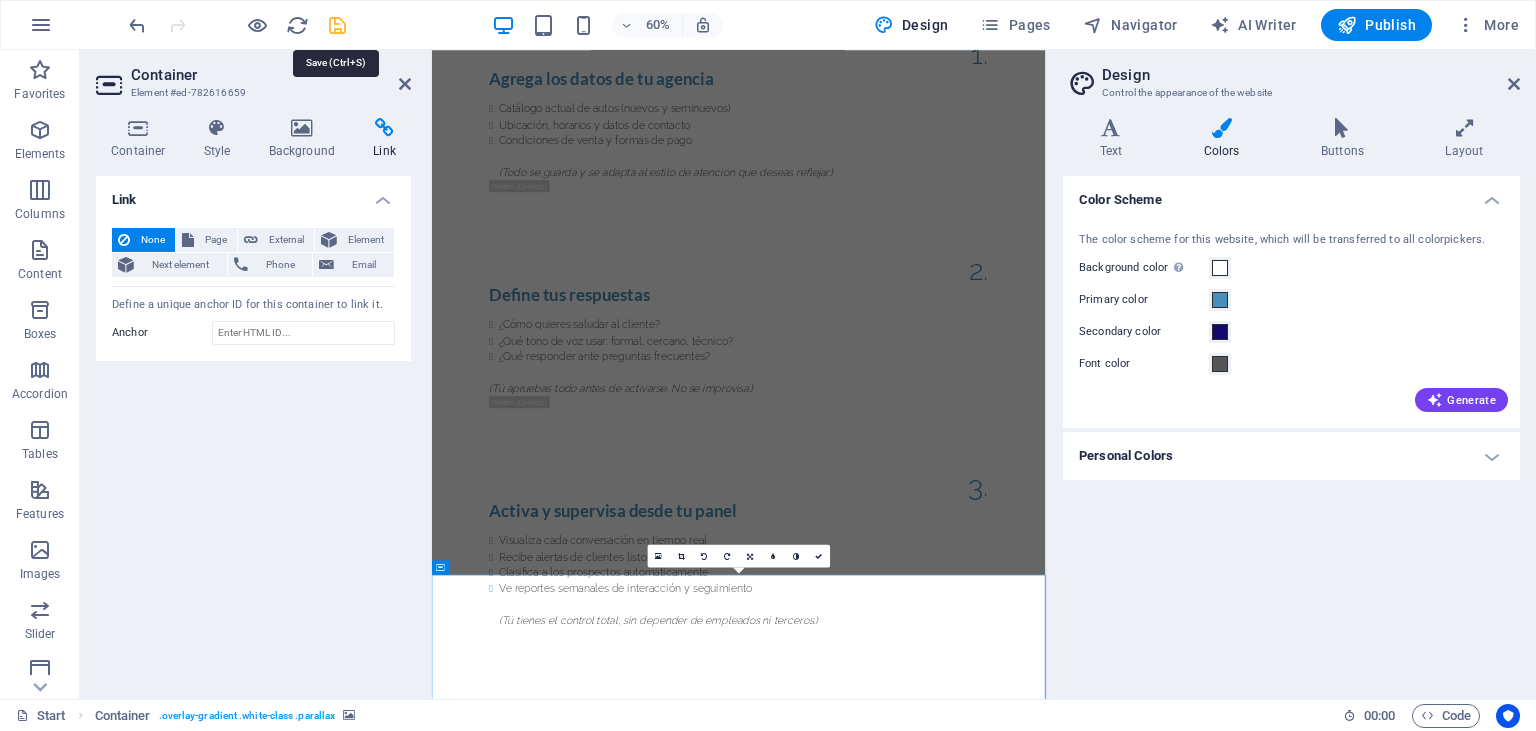 click at bounding box center (337, 25) 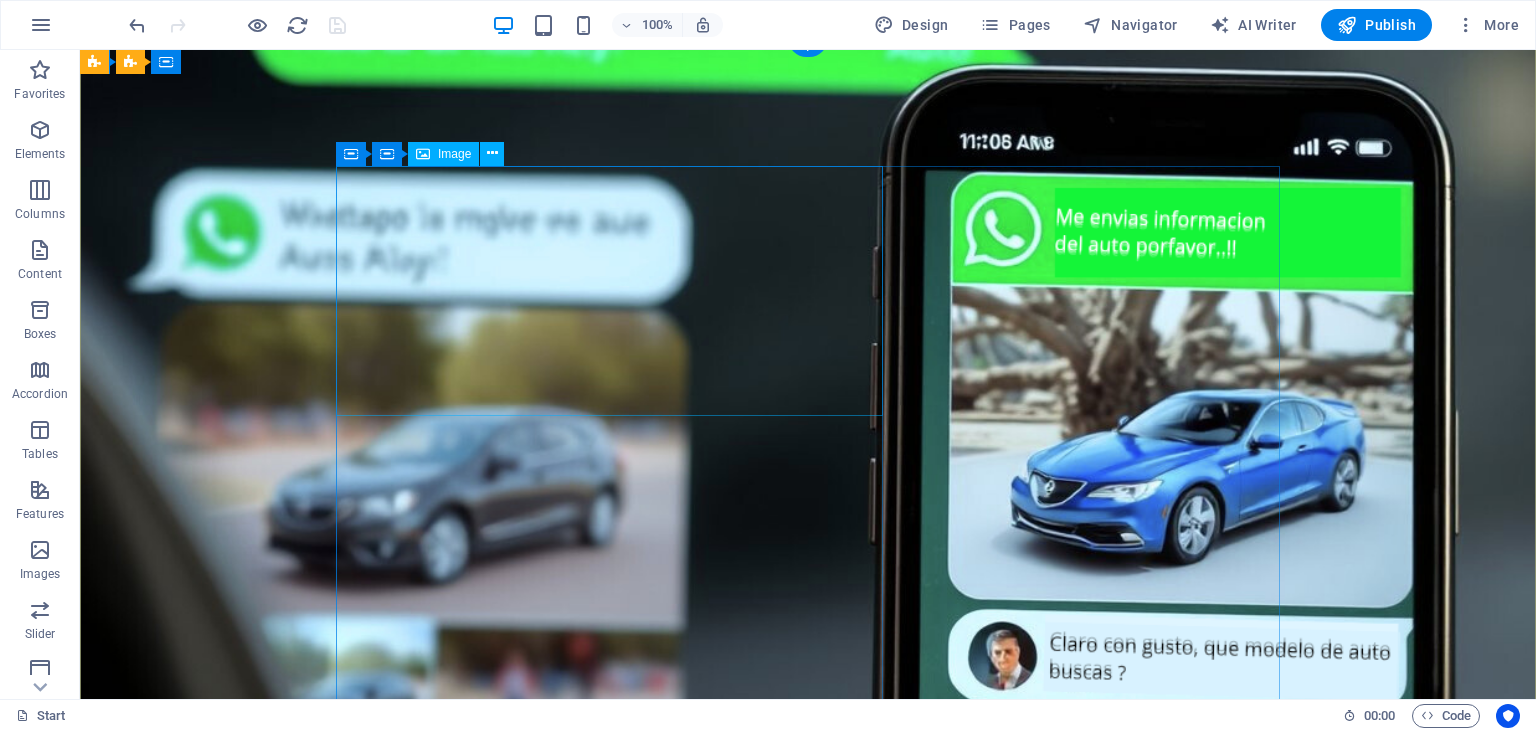 scroll, scrollTop: 0, scrollLeft: 0, axis: both 